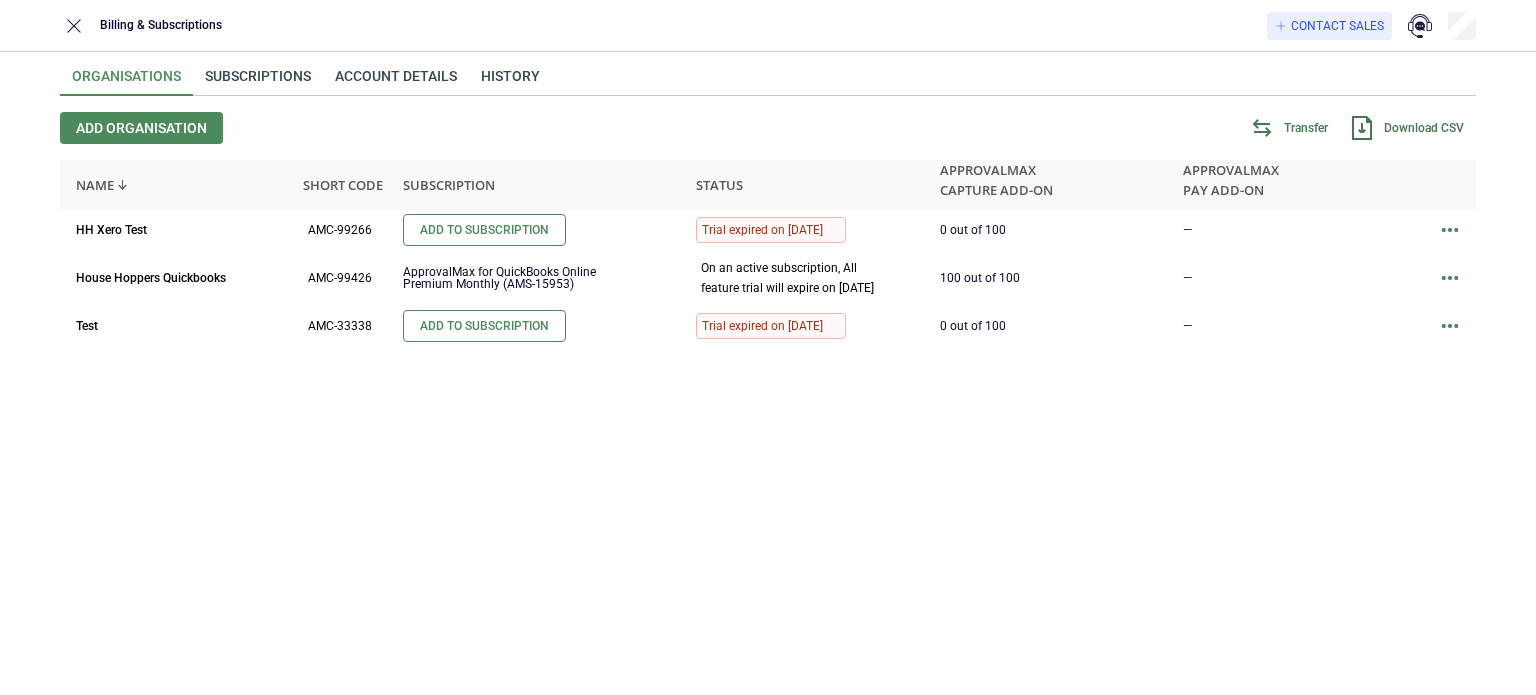 scroll, scrollTop: 0, scrollLeft: 0, axis: both 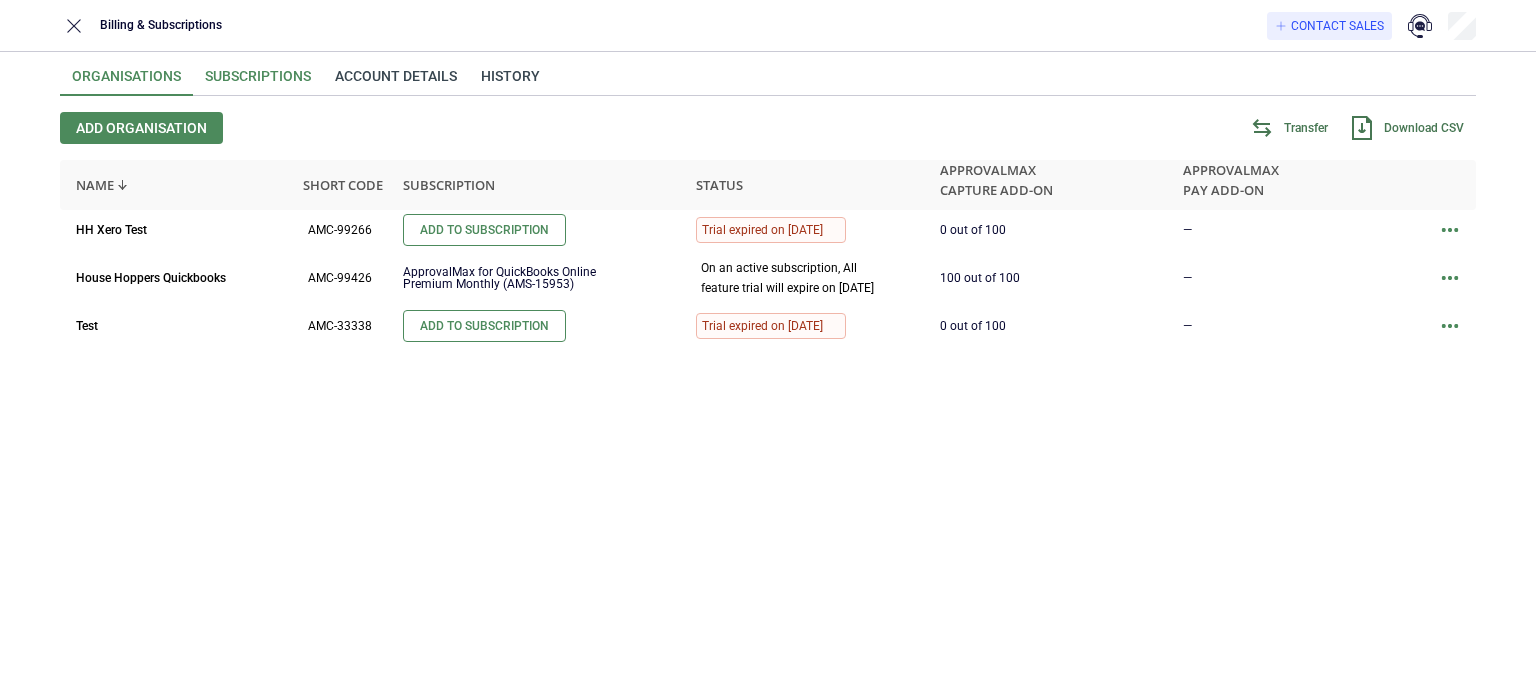 click on "Subscriptions" at bounding box center [258, 82] 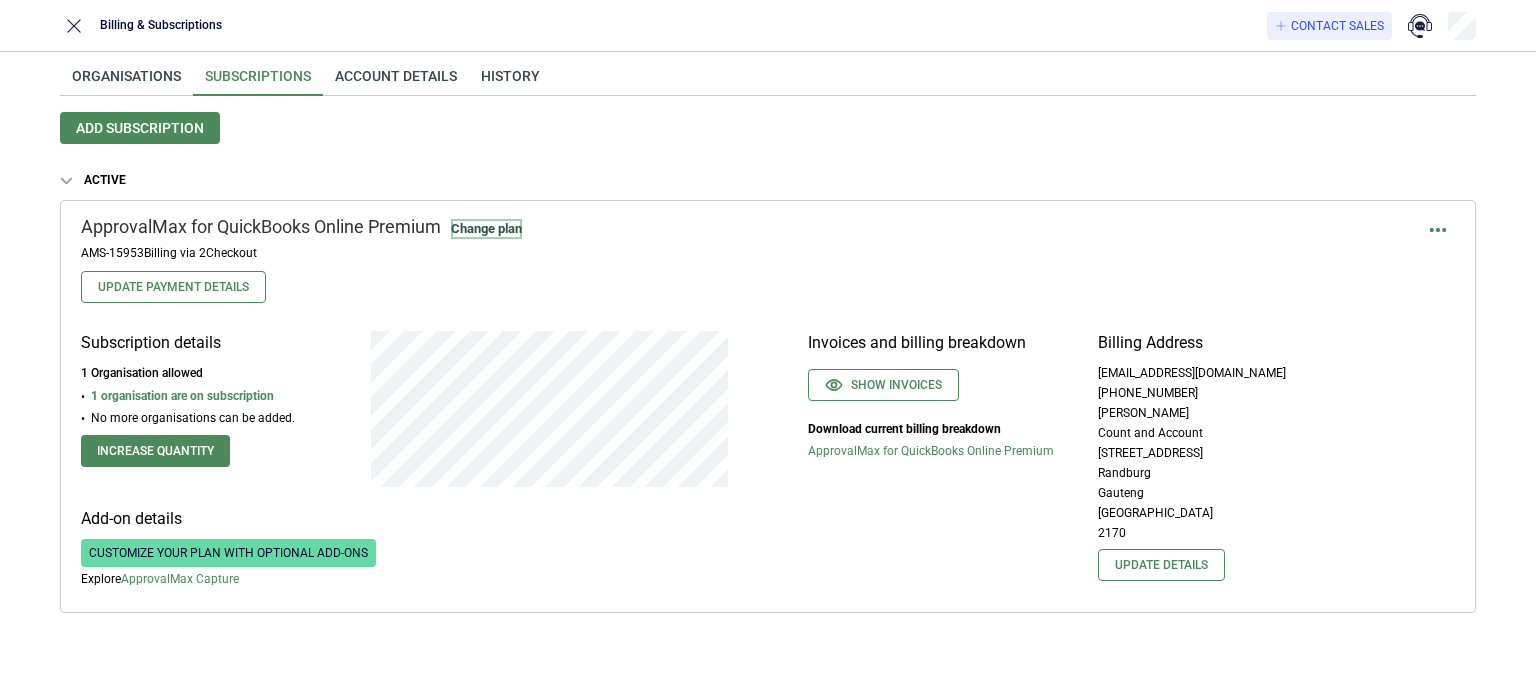 click on "Change plan" at bounding box center (486, 229) 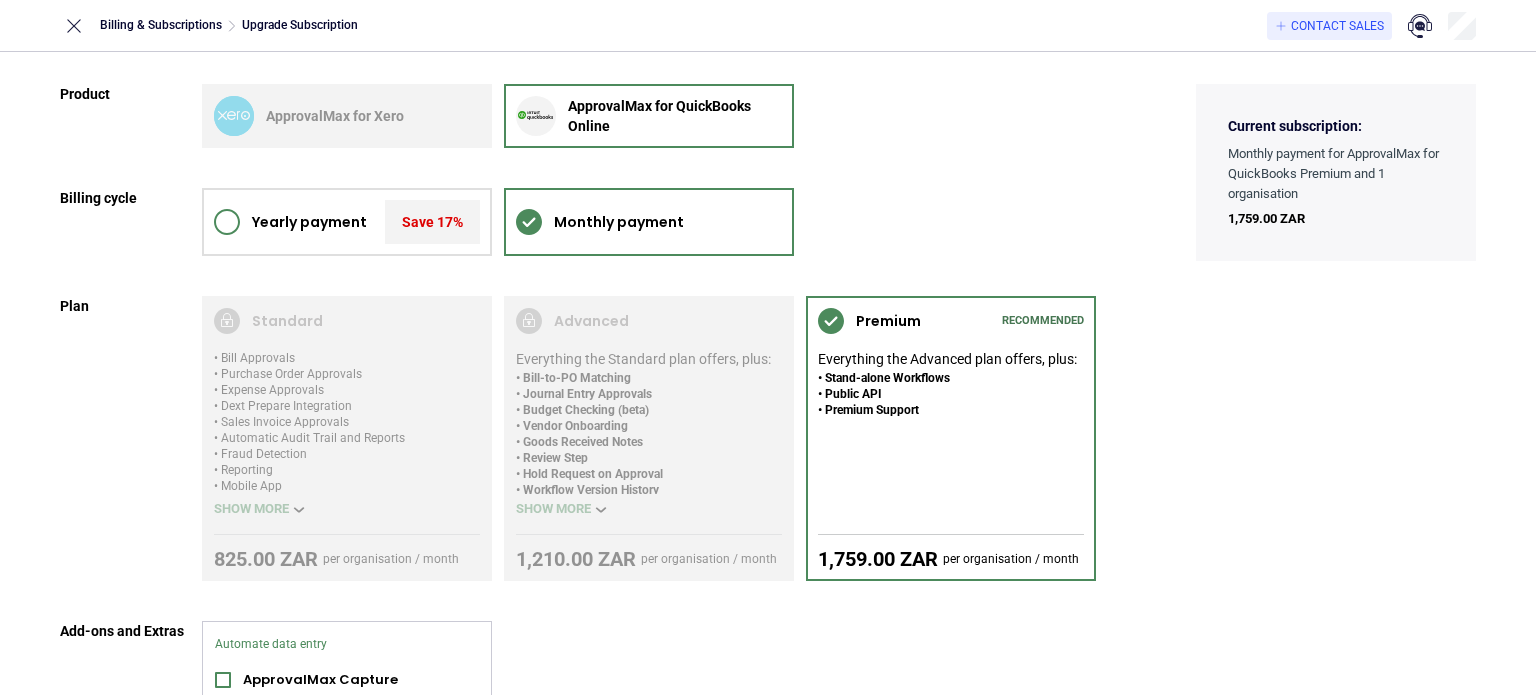 scroll, scrollTop: 288, scrollLeft: 0, axis: vertical 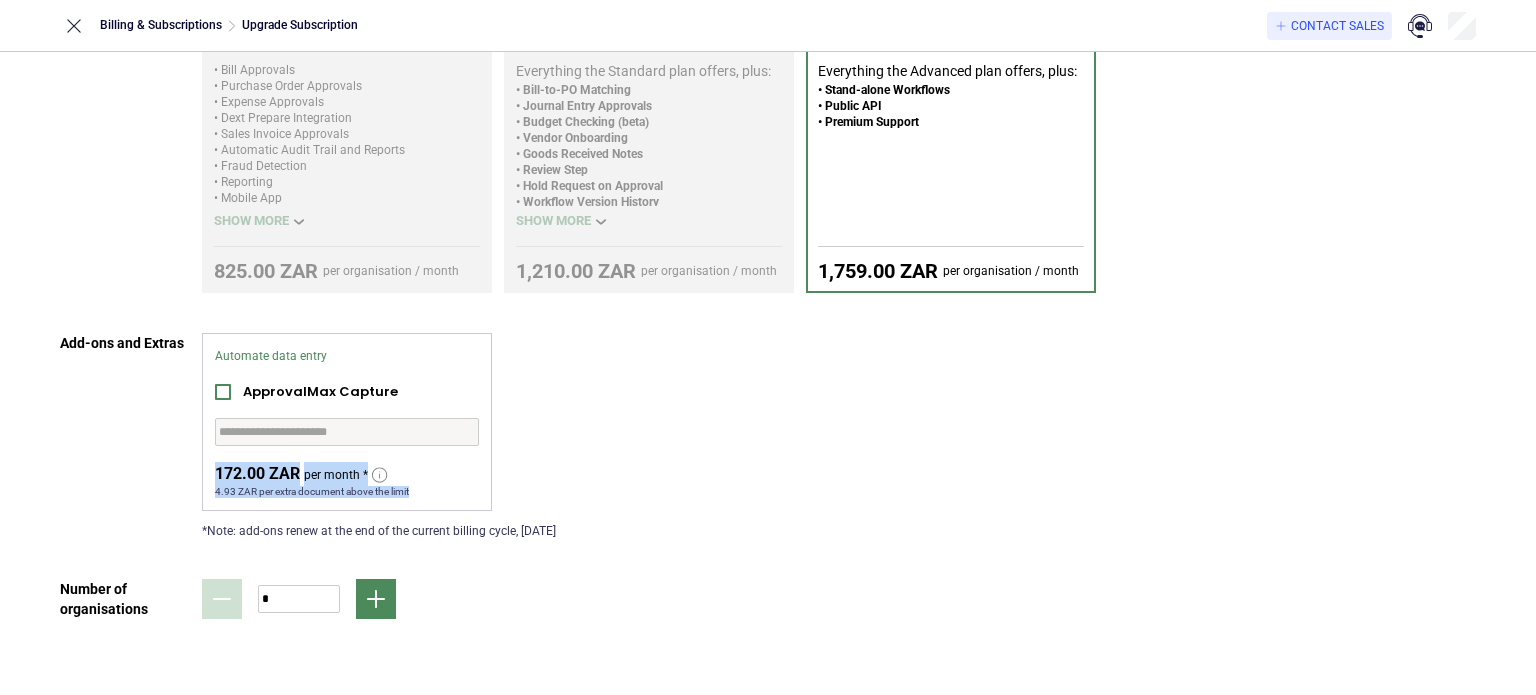 drag, startPoint x: 216, startPoint y: 467, endPoint x: 412, endPoint y: 497, distance: 198.28262 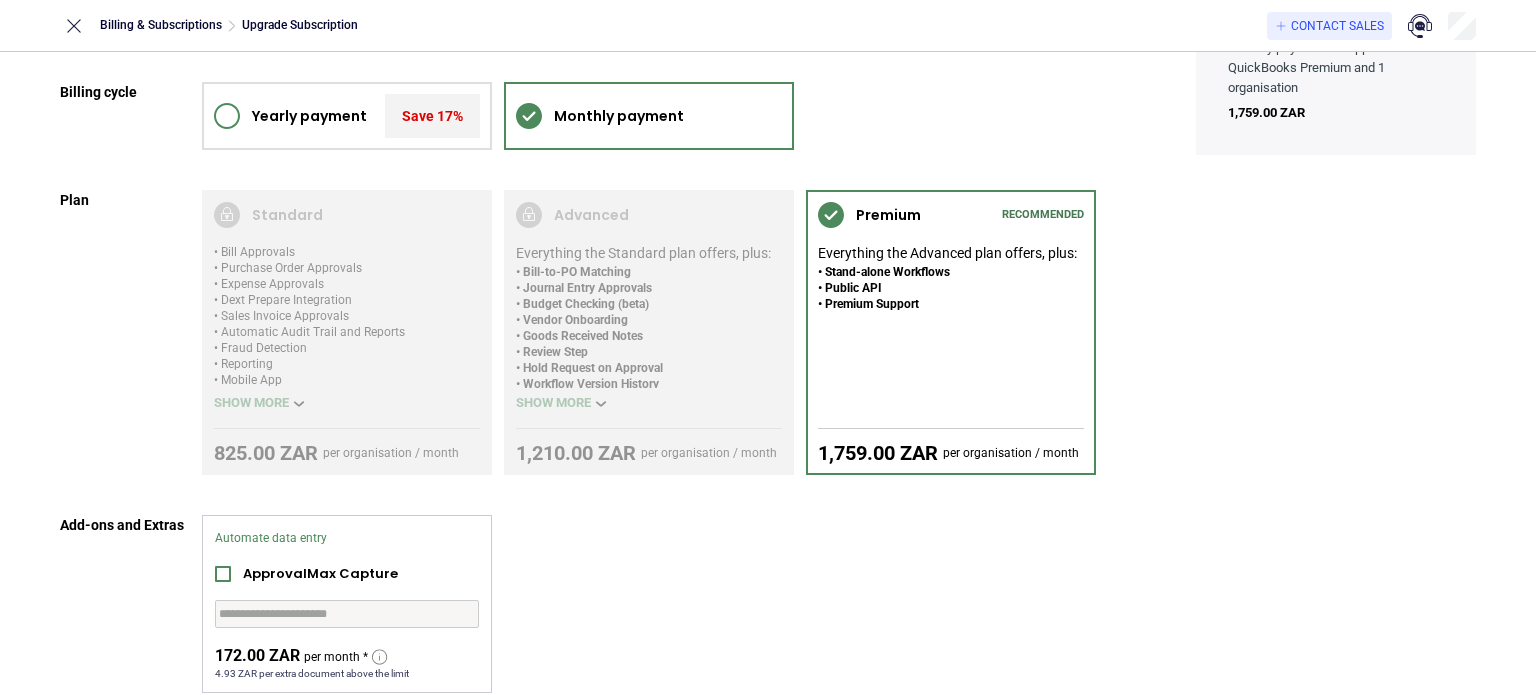 scroll, scrollTop: 0, scrollLeft: 0, axis: both 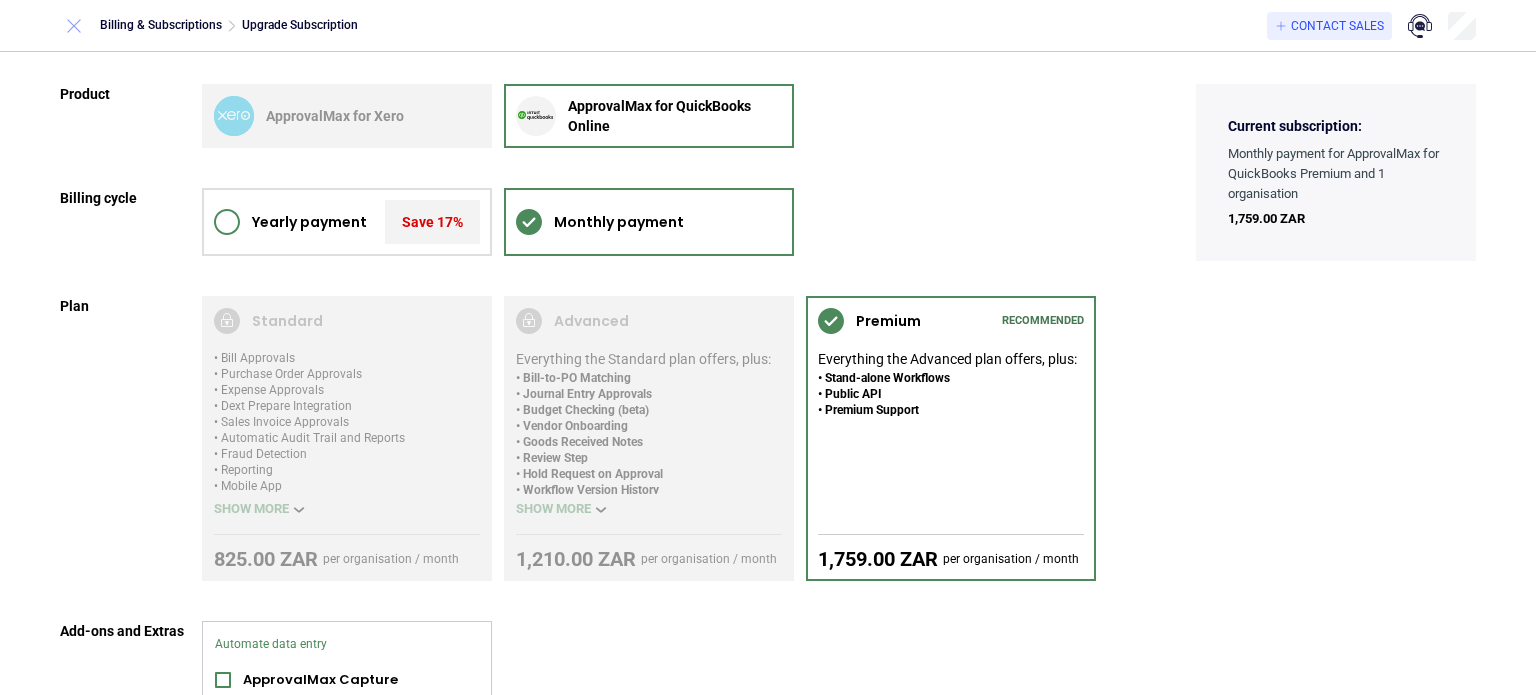 click 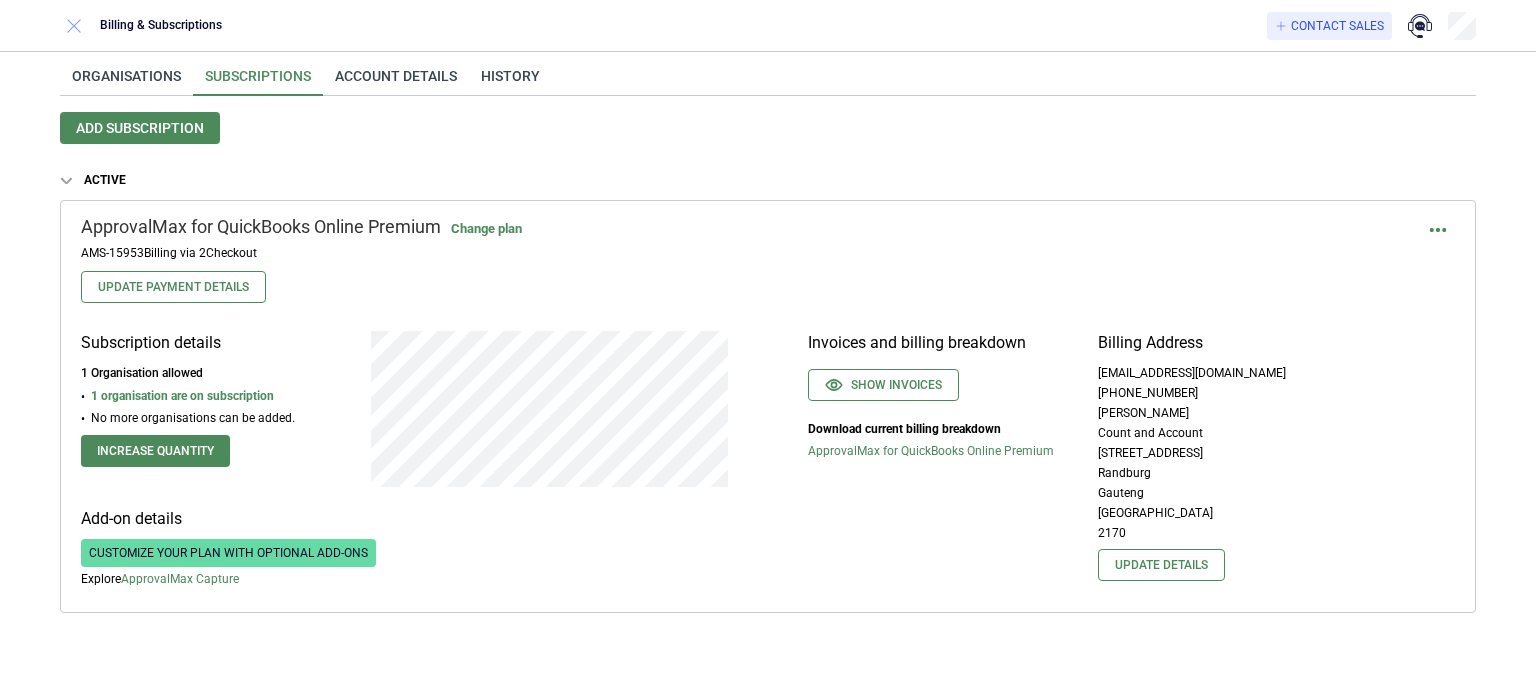 click 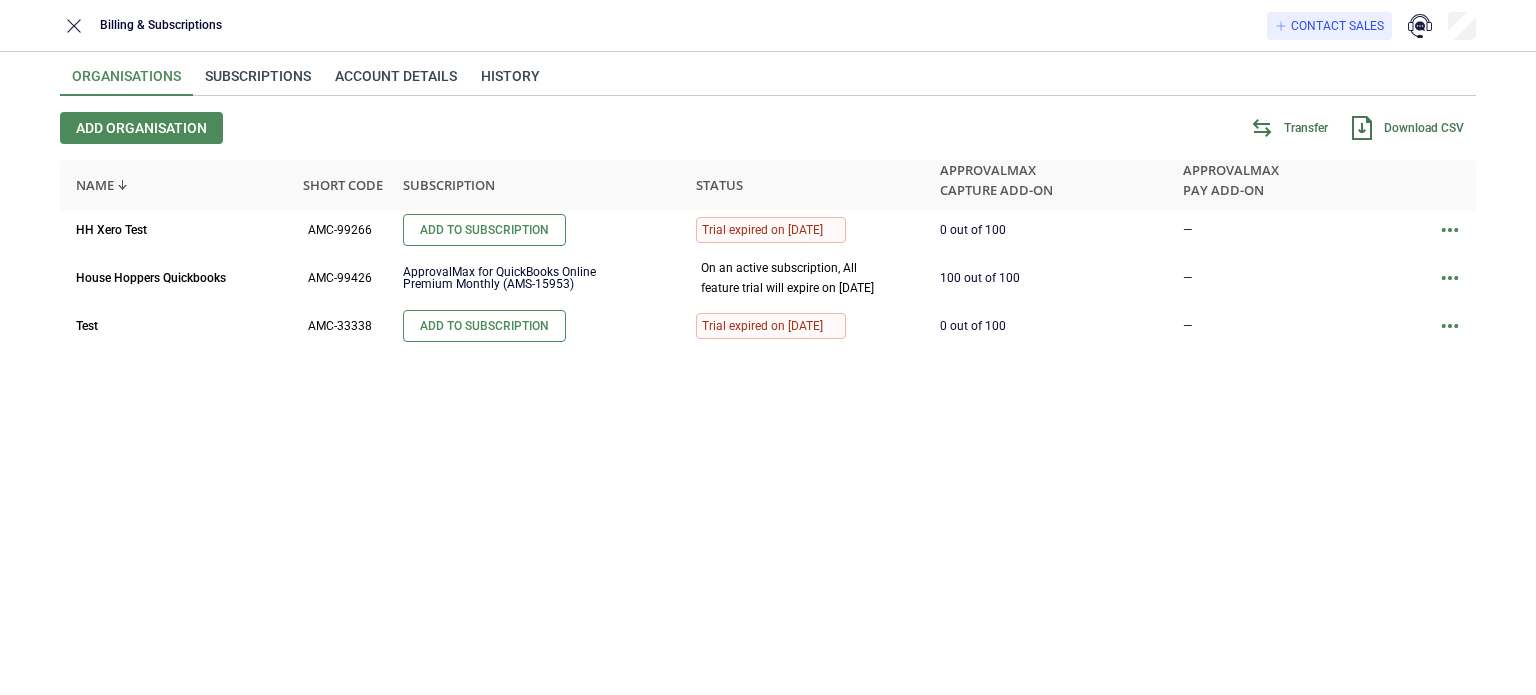 scroll, scrollTop: 0, scrollLeft: 0, axis: both 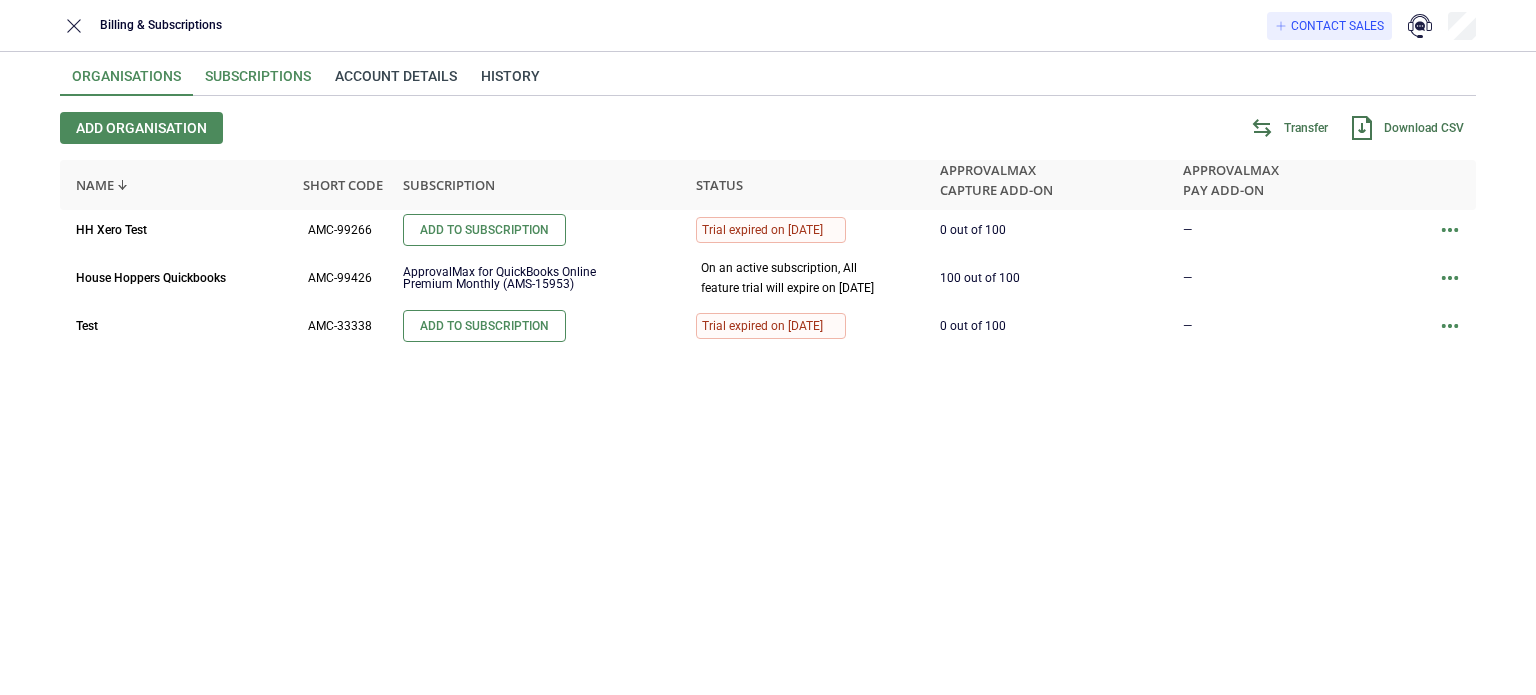 click on "Subscriptions" at bounding box center (258, 82) 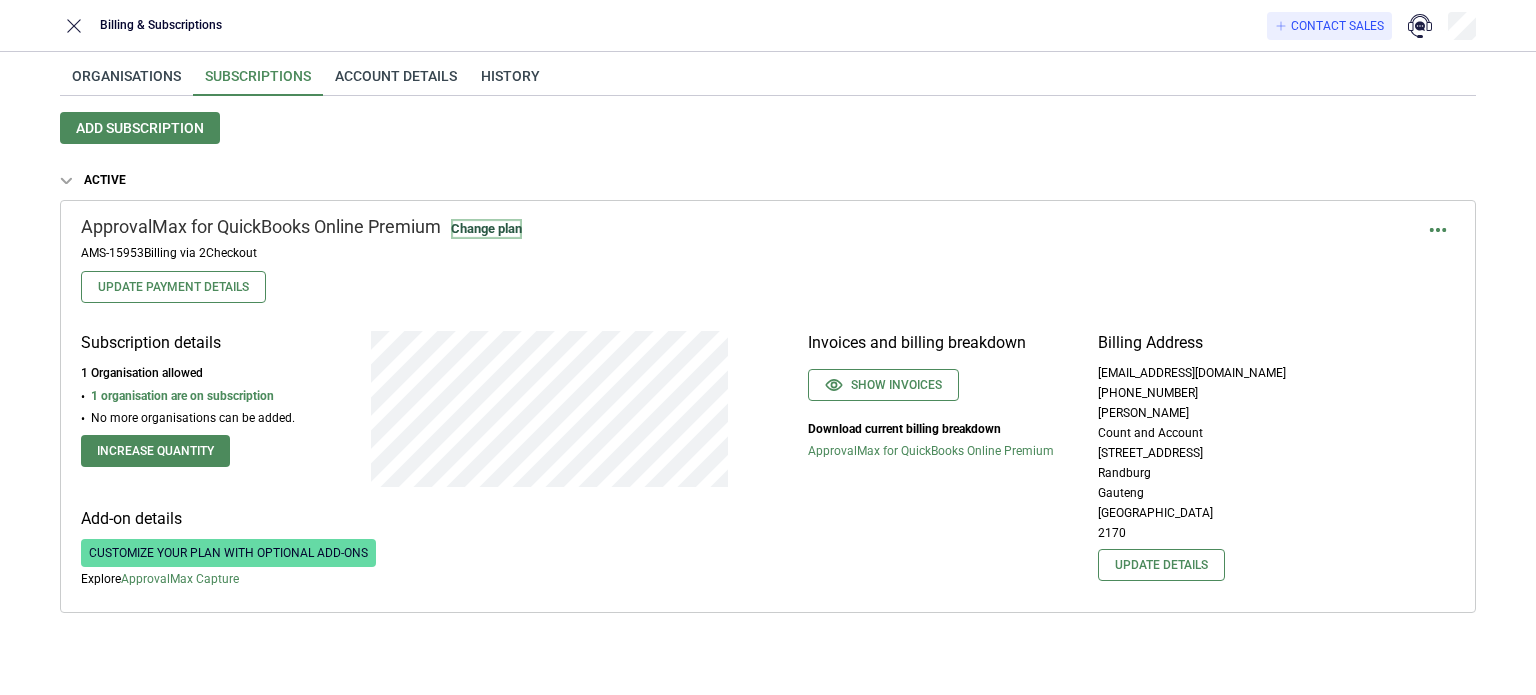 click on "Change plan" at bounding box center [486, 229] 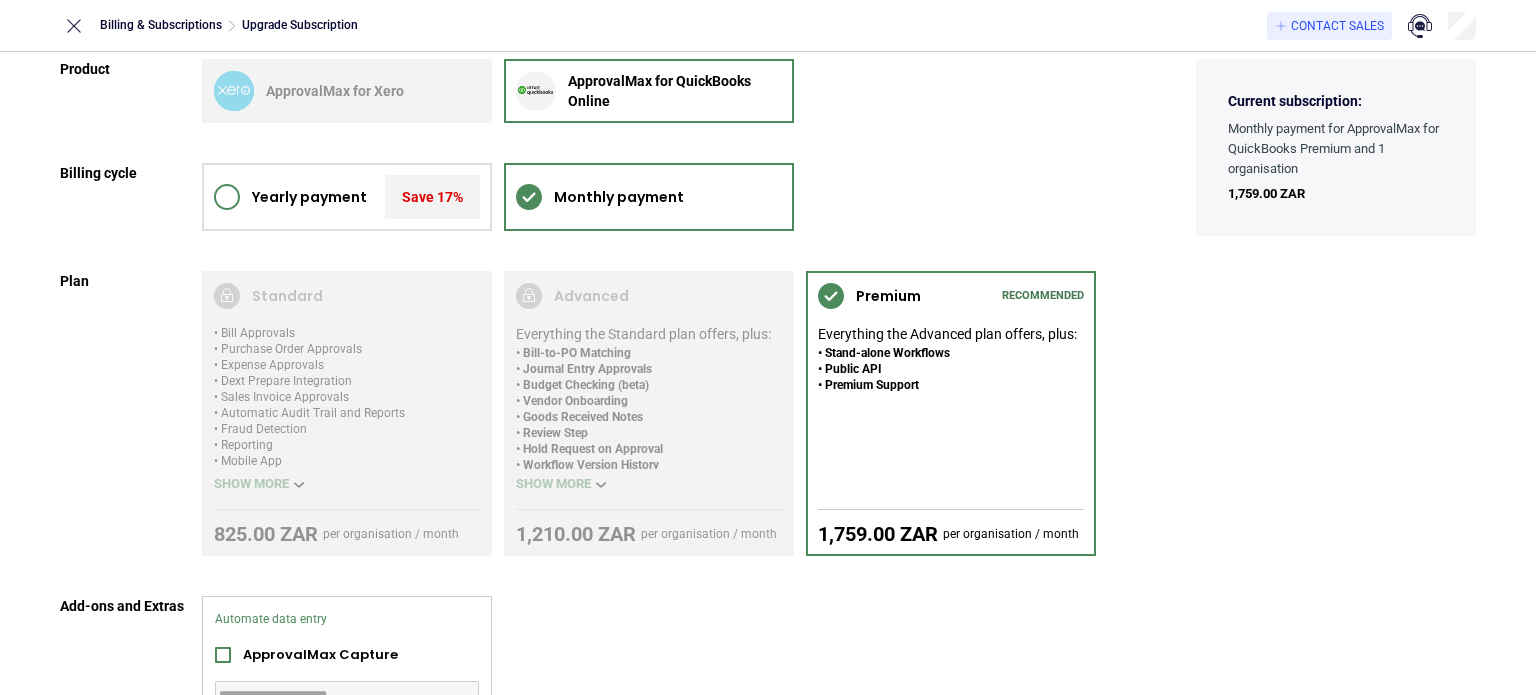 scroll, scrollTop: 0, scrollLeft: 0, axis: both 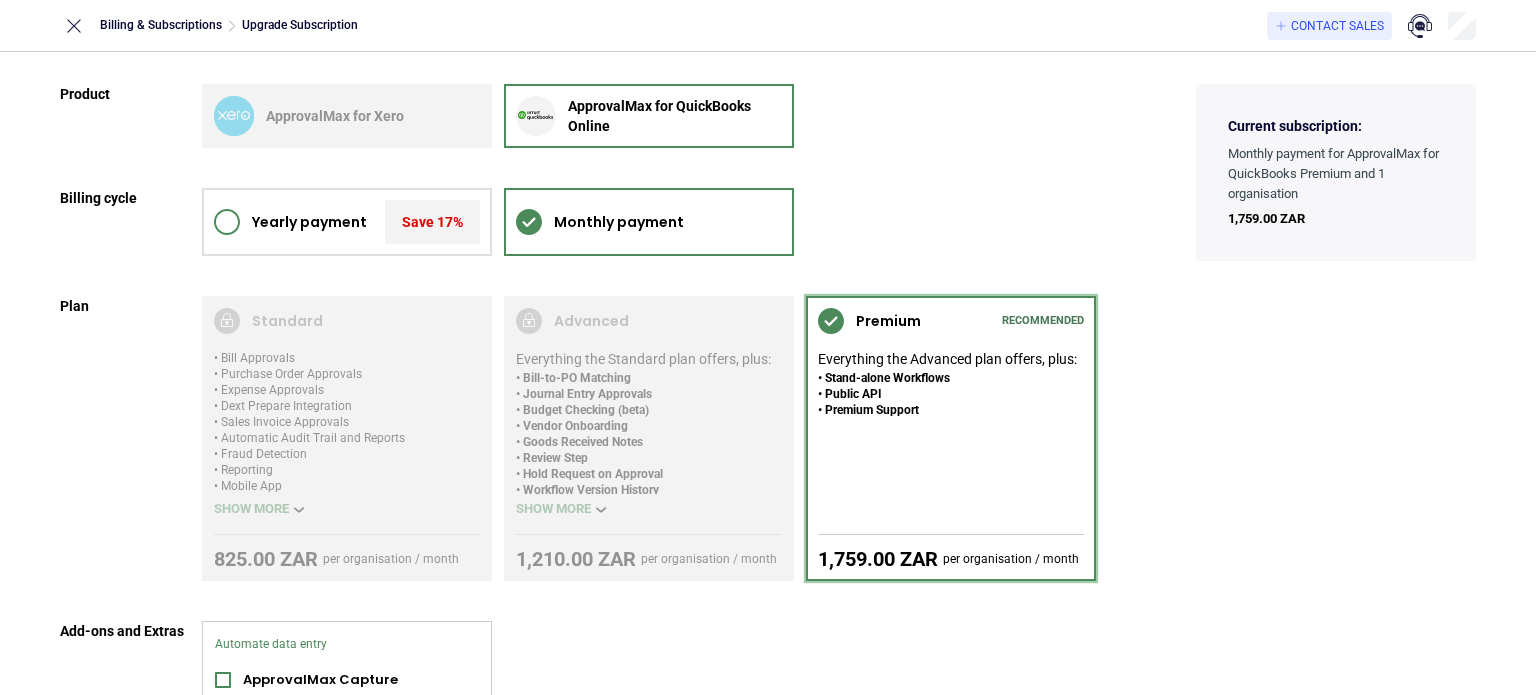 click 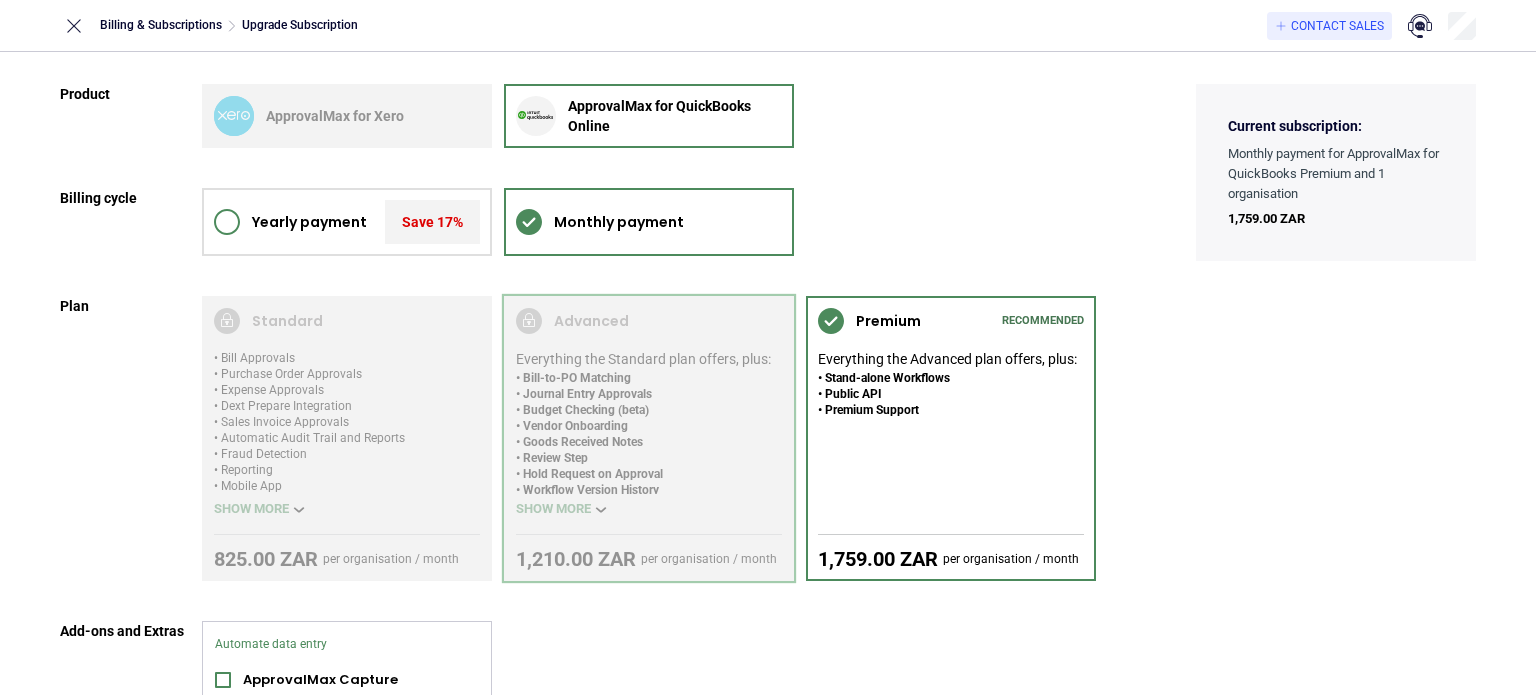 click at bounding box center [649, 438] 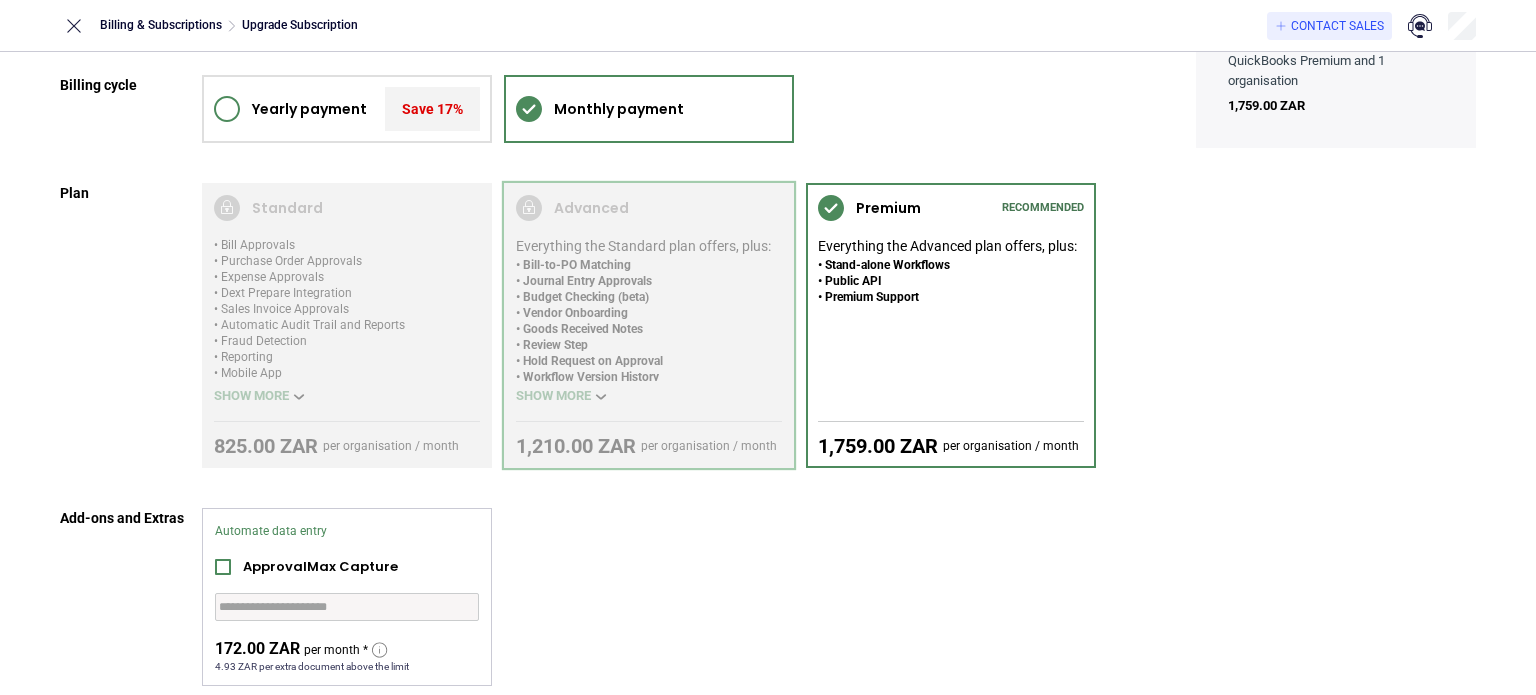 scroll, scrollTop: 0, scrollLeft: 0, axis: both 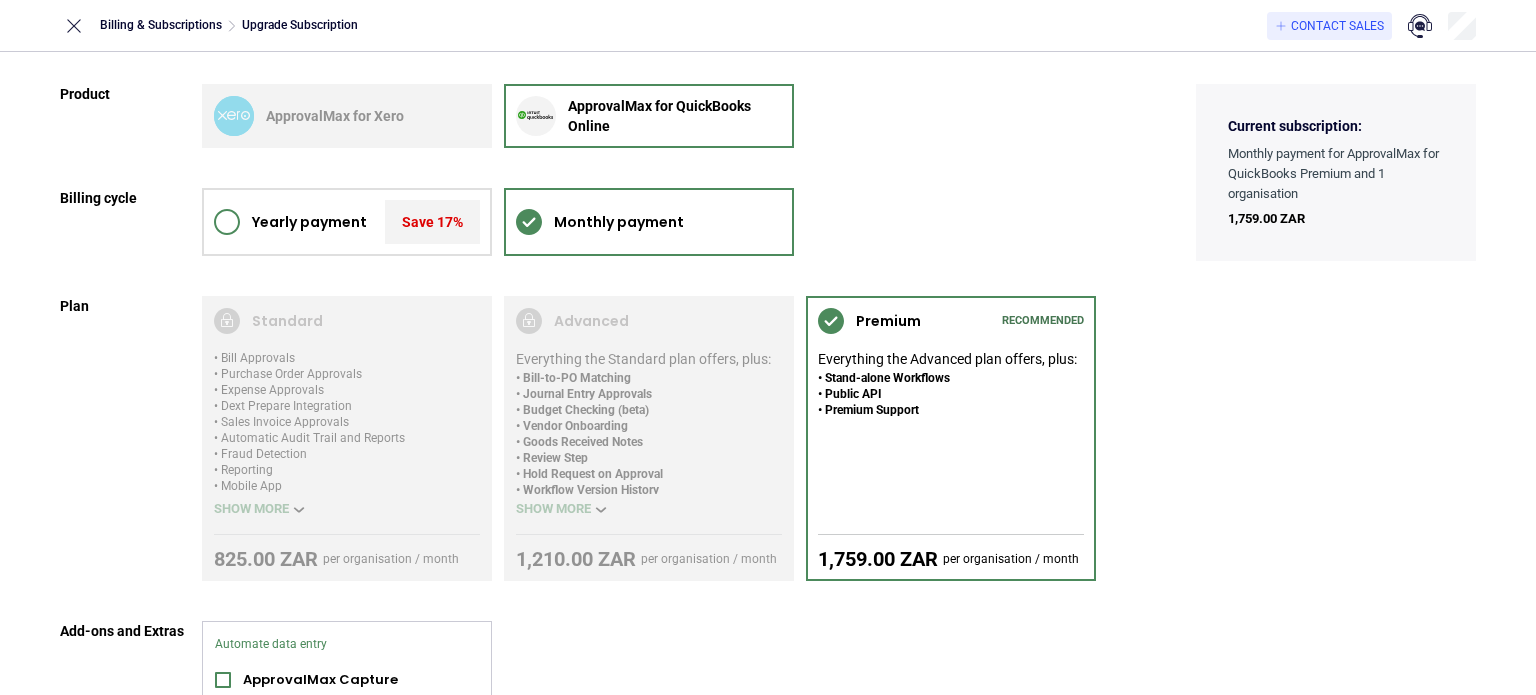 click on "Billing & Subscriptions Upgrade Subscription Contact Sales" at bounding box center (768, 25) 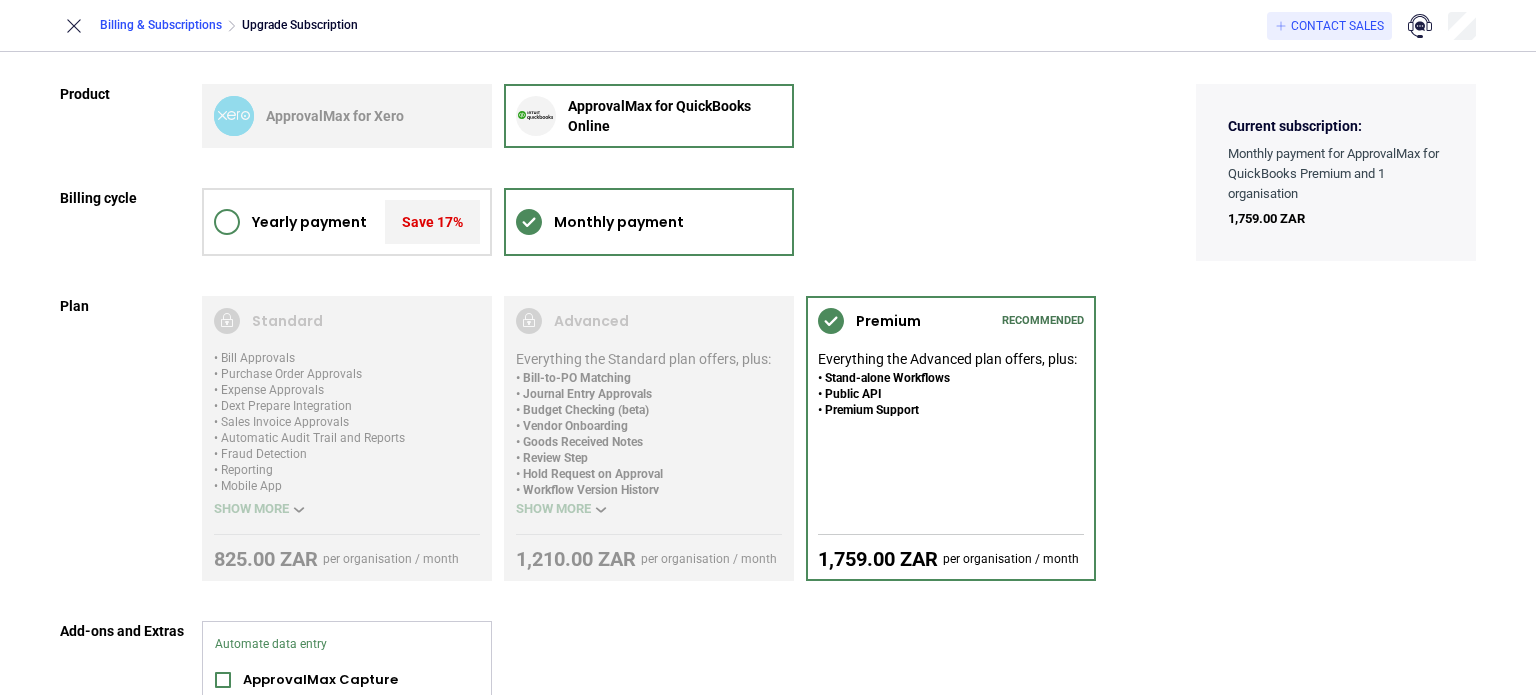 click on "Billing & Subscriptions" at bounding box center (161, 25) 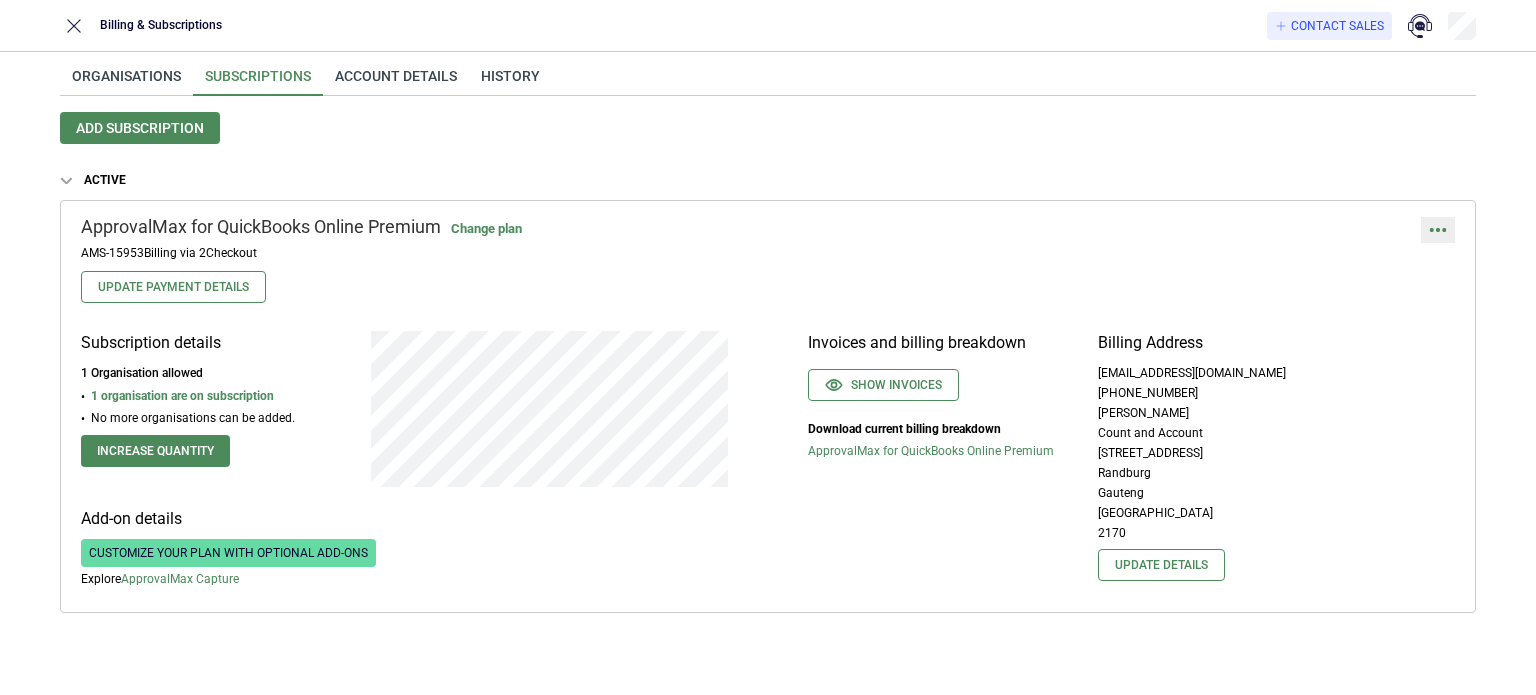 click at bounding box center [1438, 230] 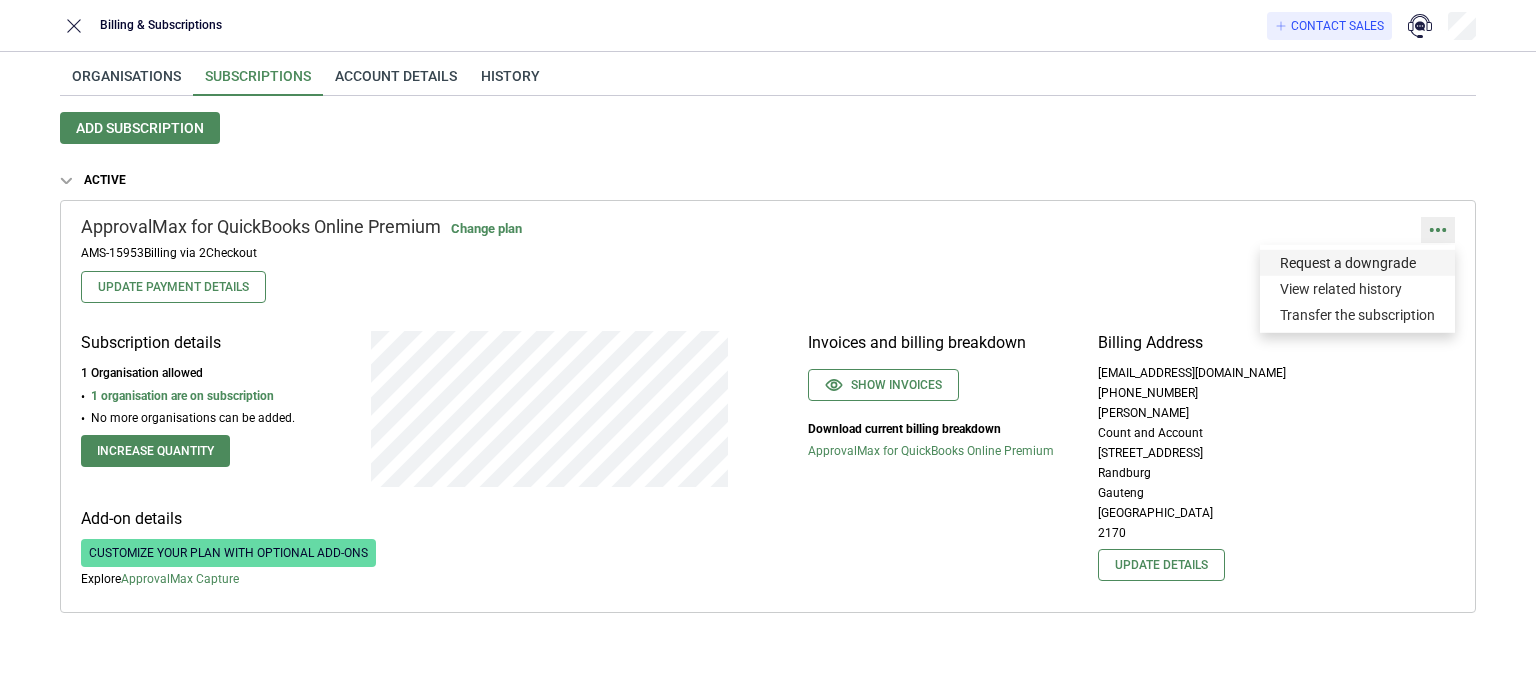 click on "Request a downgrade" at bounding box center [1357, 263] 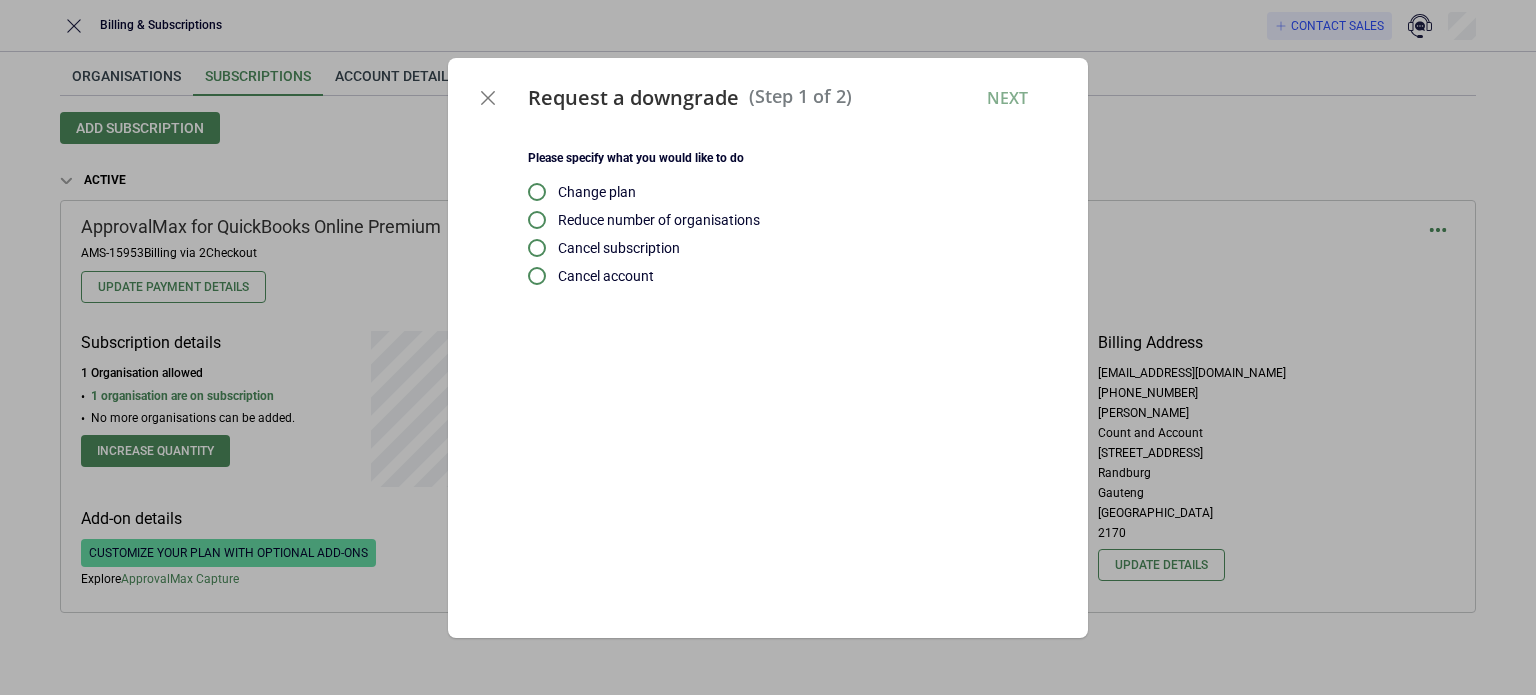 click on "Change plan" at bounding box center (793, 192) 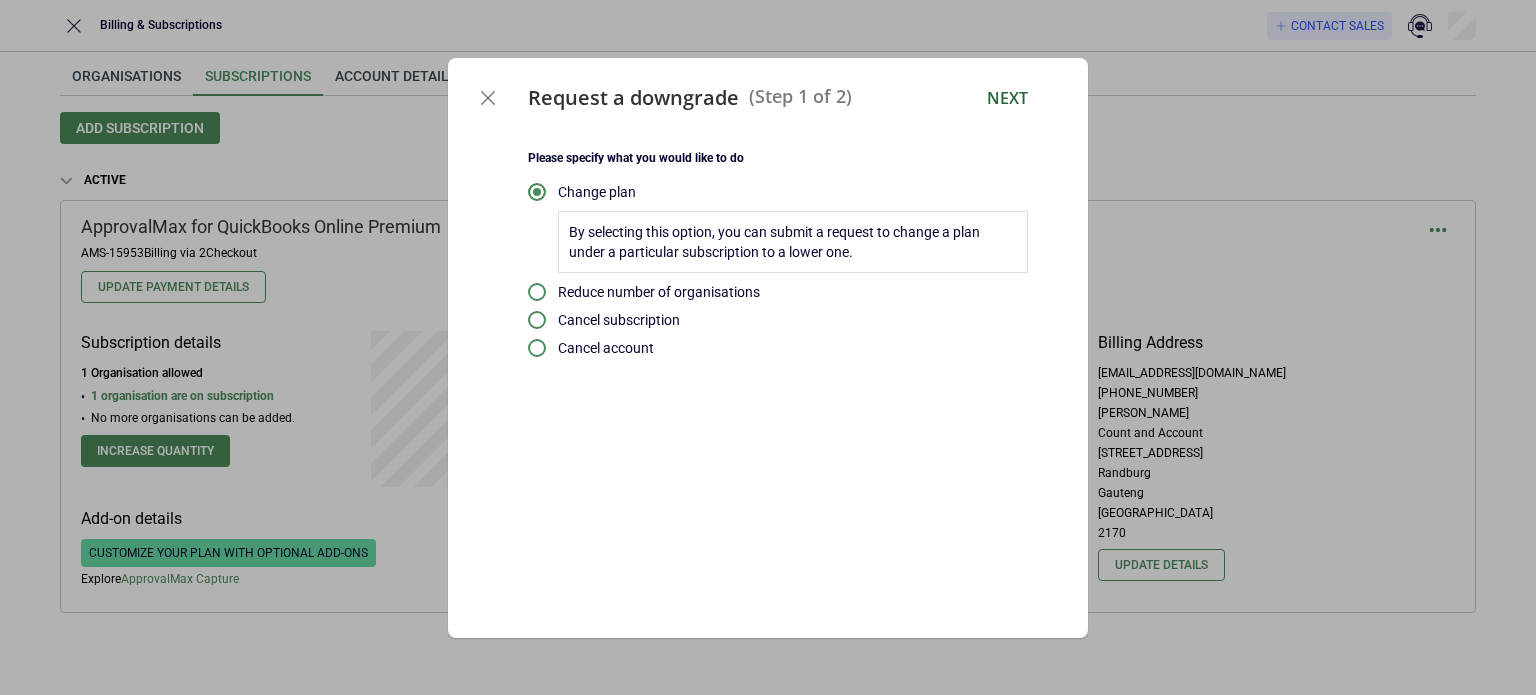 click on "Next" at bounding box center (1007, 98) 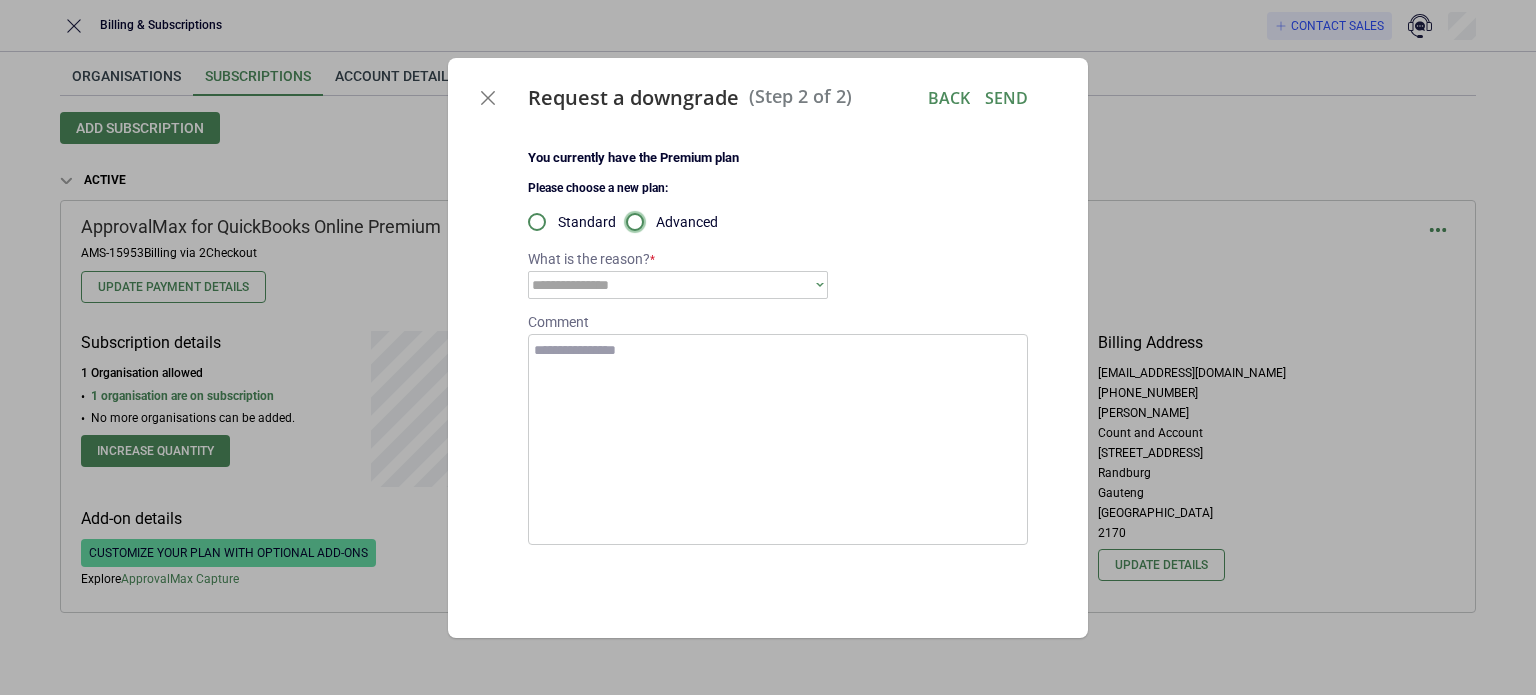 click at bounding box center [635, 222] 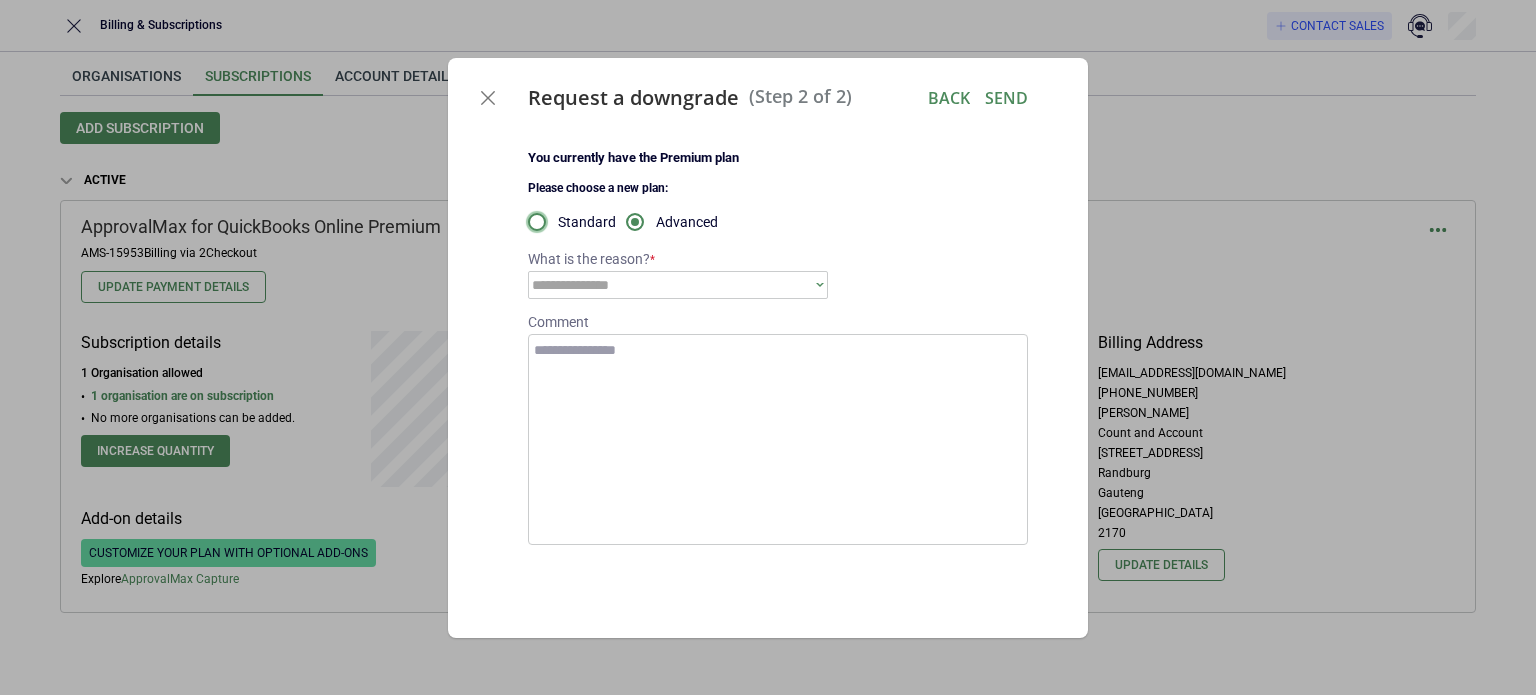 click at bounding box center (537, 222) 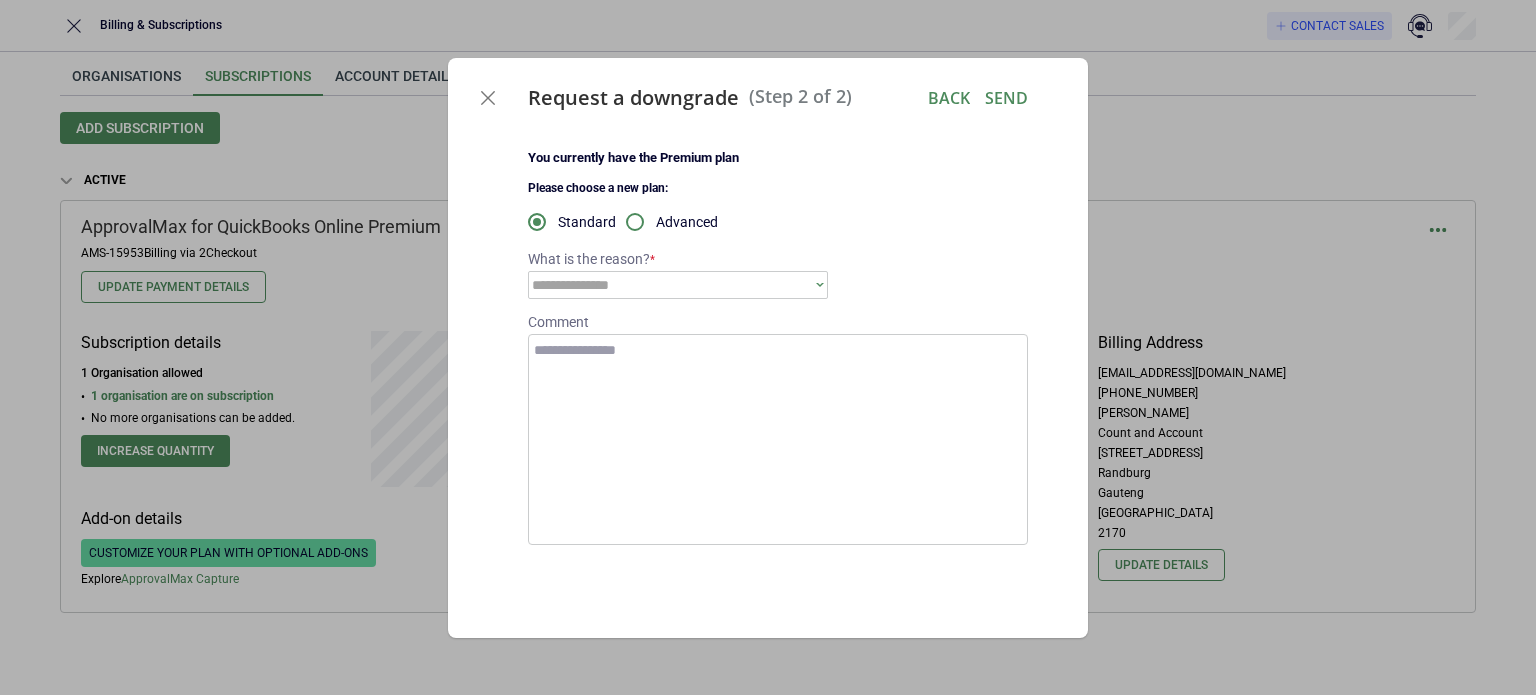 click on "Advanced" at bounding box center [687, 222] 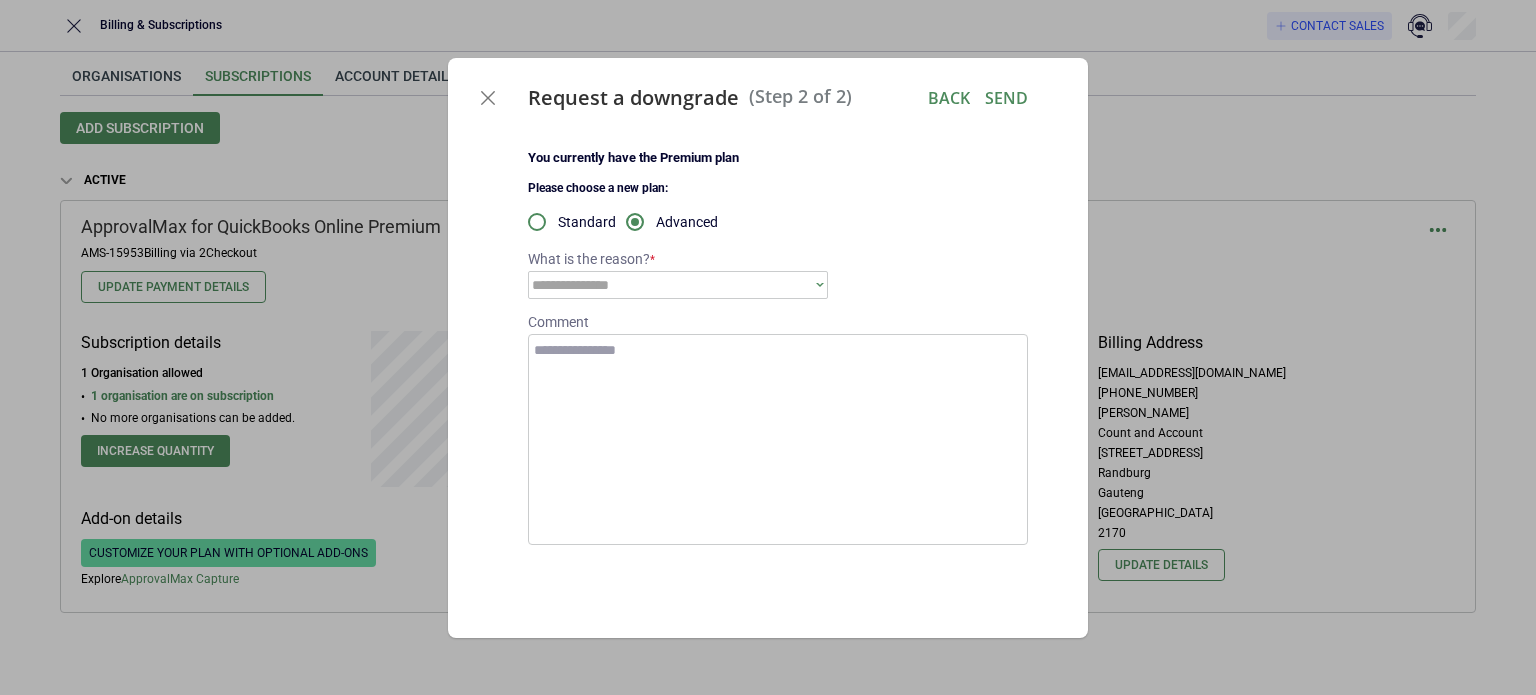 click on "**********" at bounding box center (678, 285) 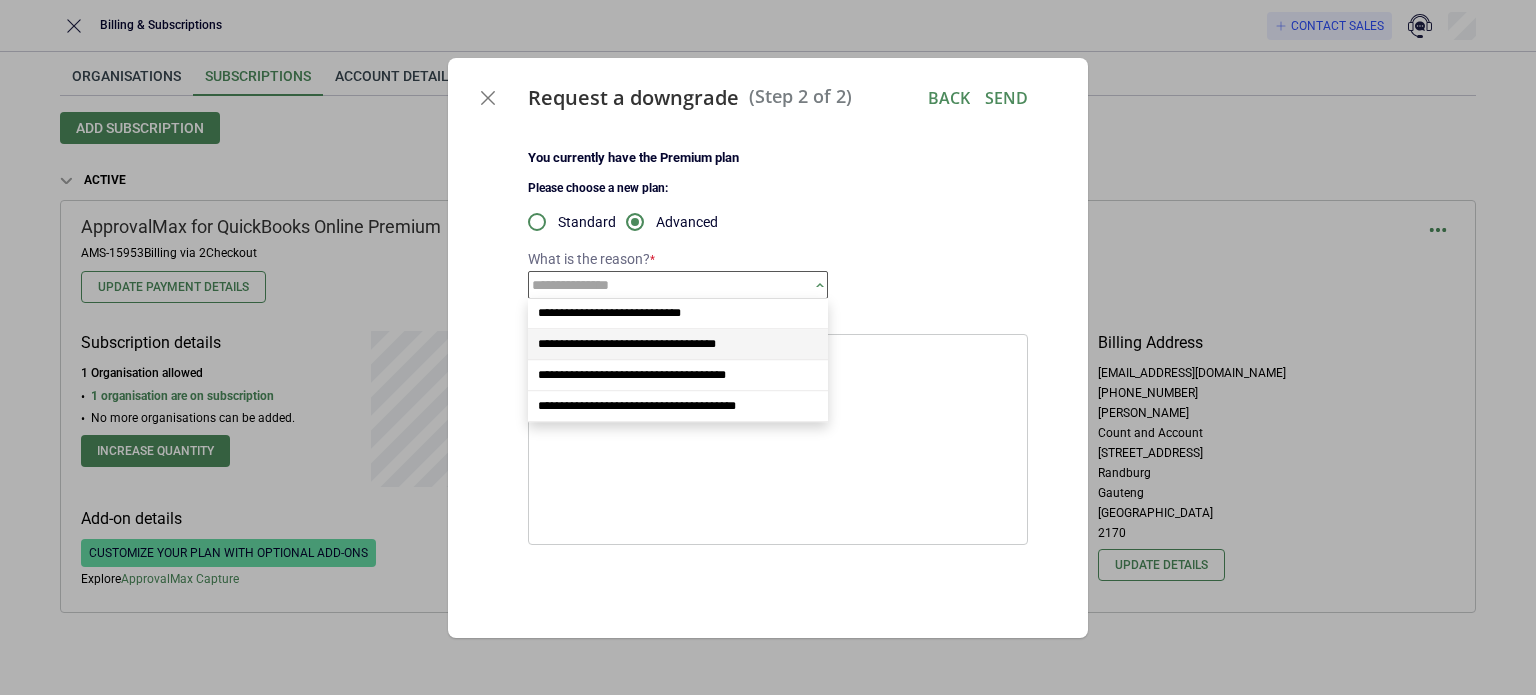 click on "**********" at bounding box center (678, 344) 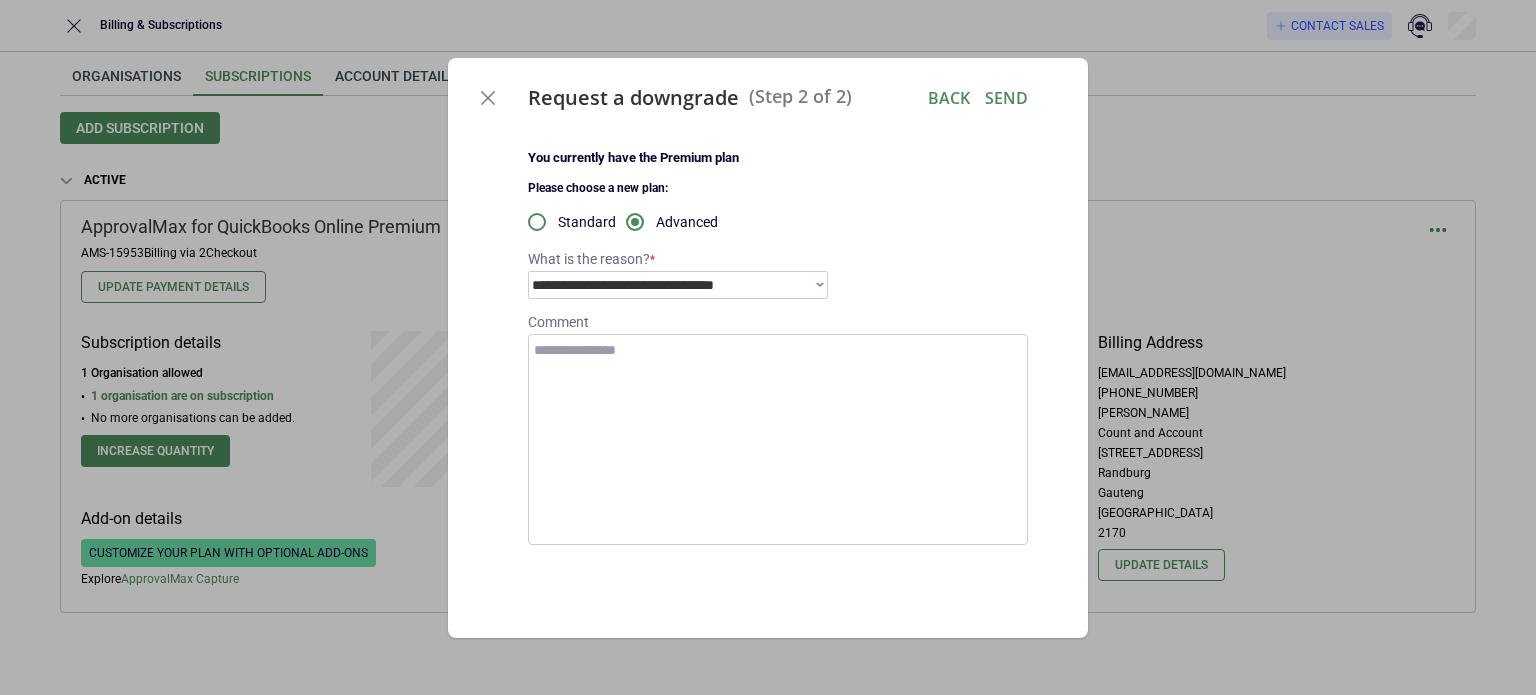 click on "**********" at bounding box center (671, 285) 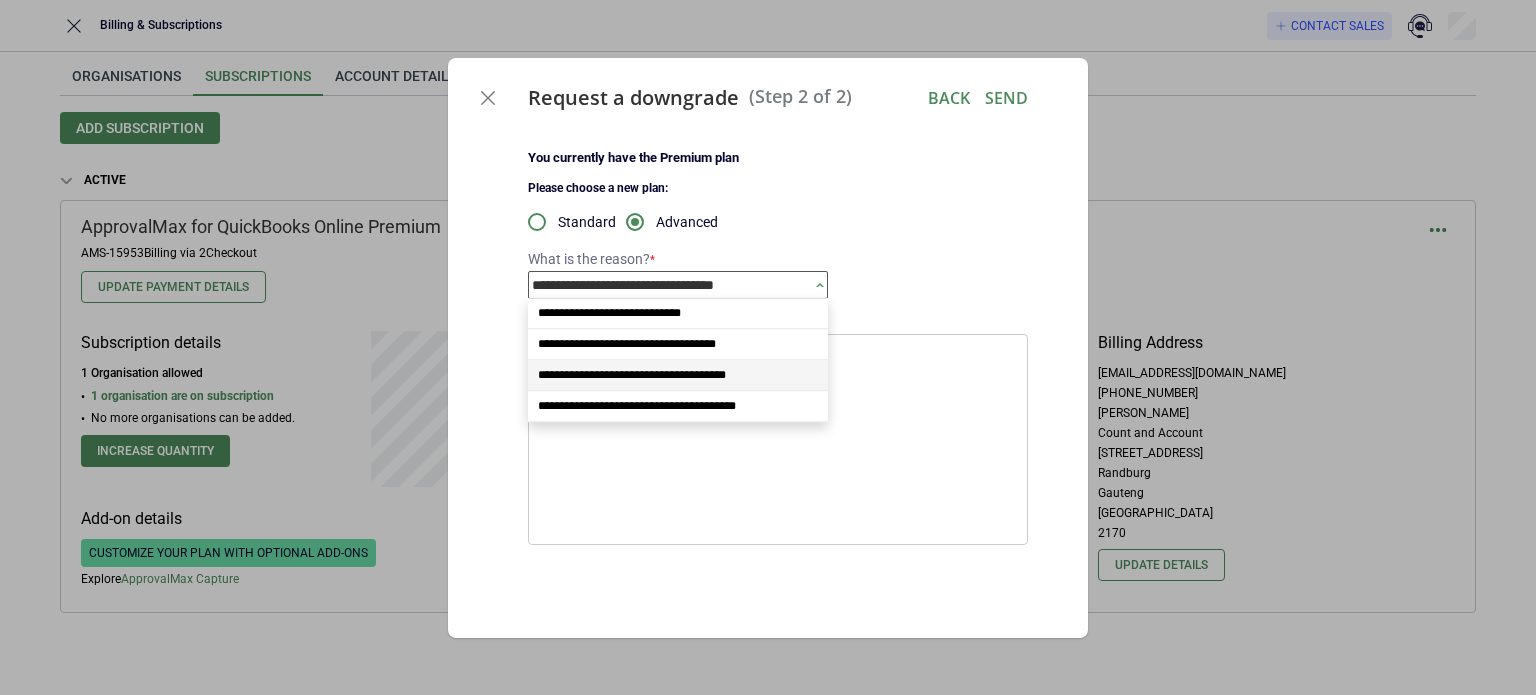 click on "**********" at bounding box center (632, 375) 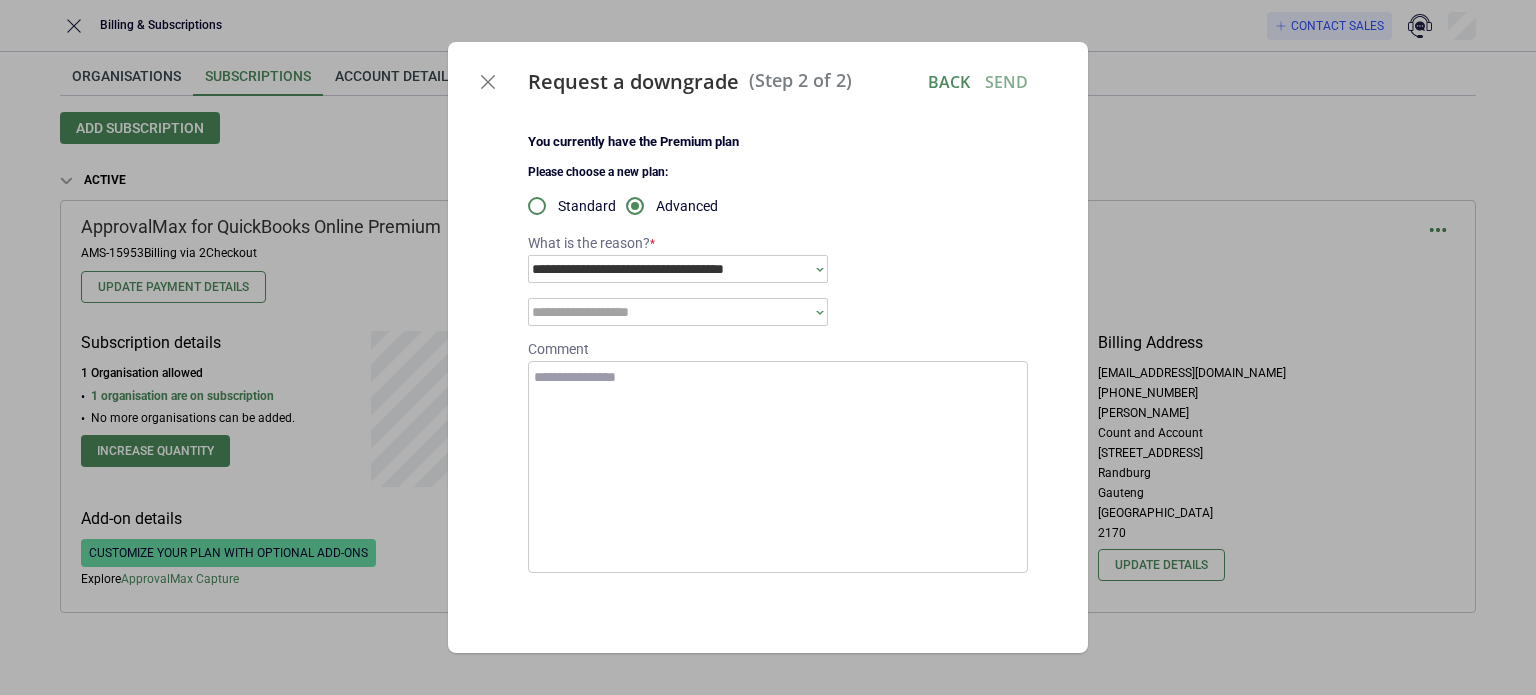 click on "**********" at bounding box center [778, 424] 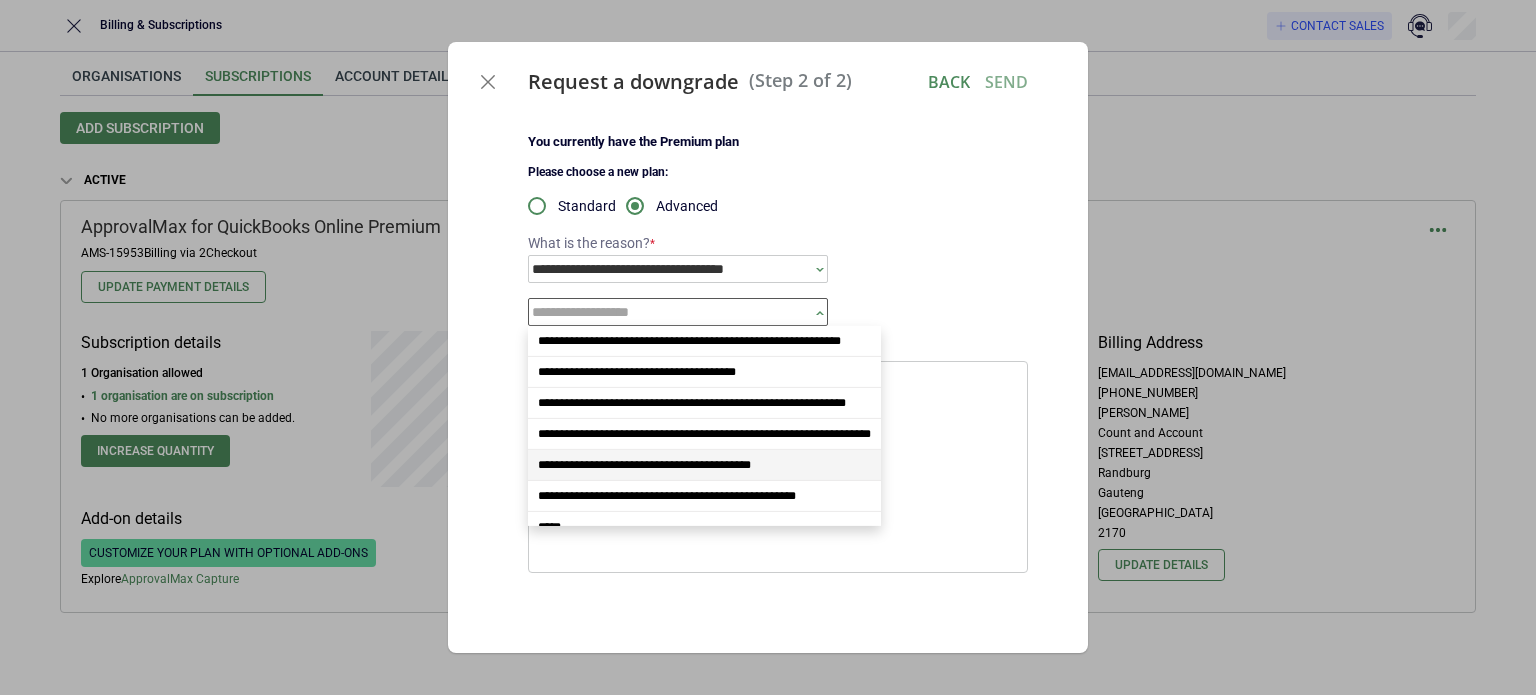 scroll, scrollTop: 16, scrollLeft: 0, axis: vertical 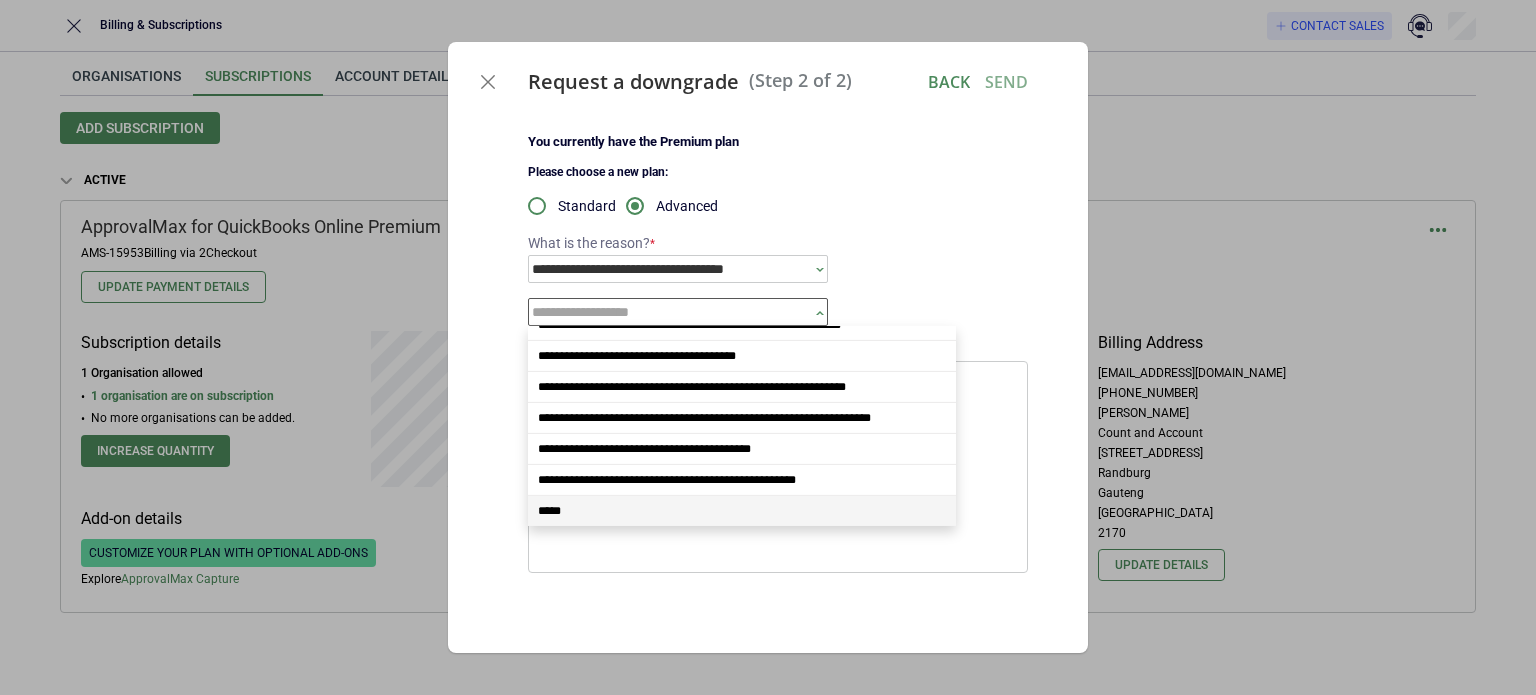 click on "*****" at bounding box center [742, 511] 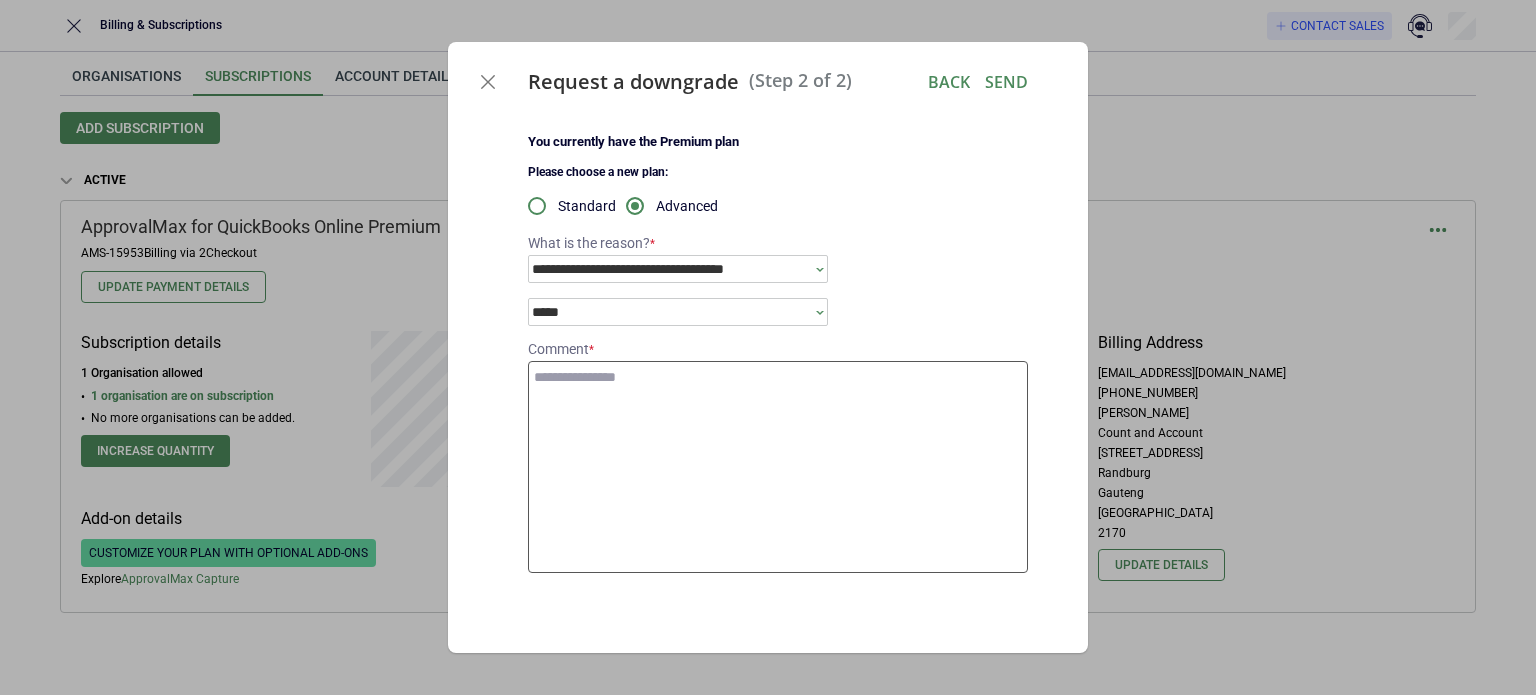 click at bounding box center [778, 467] 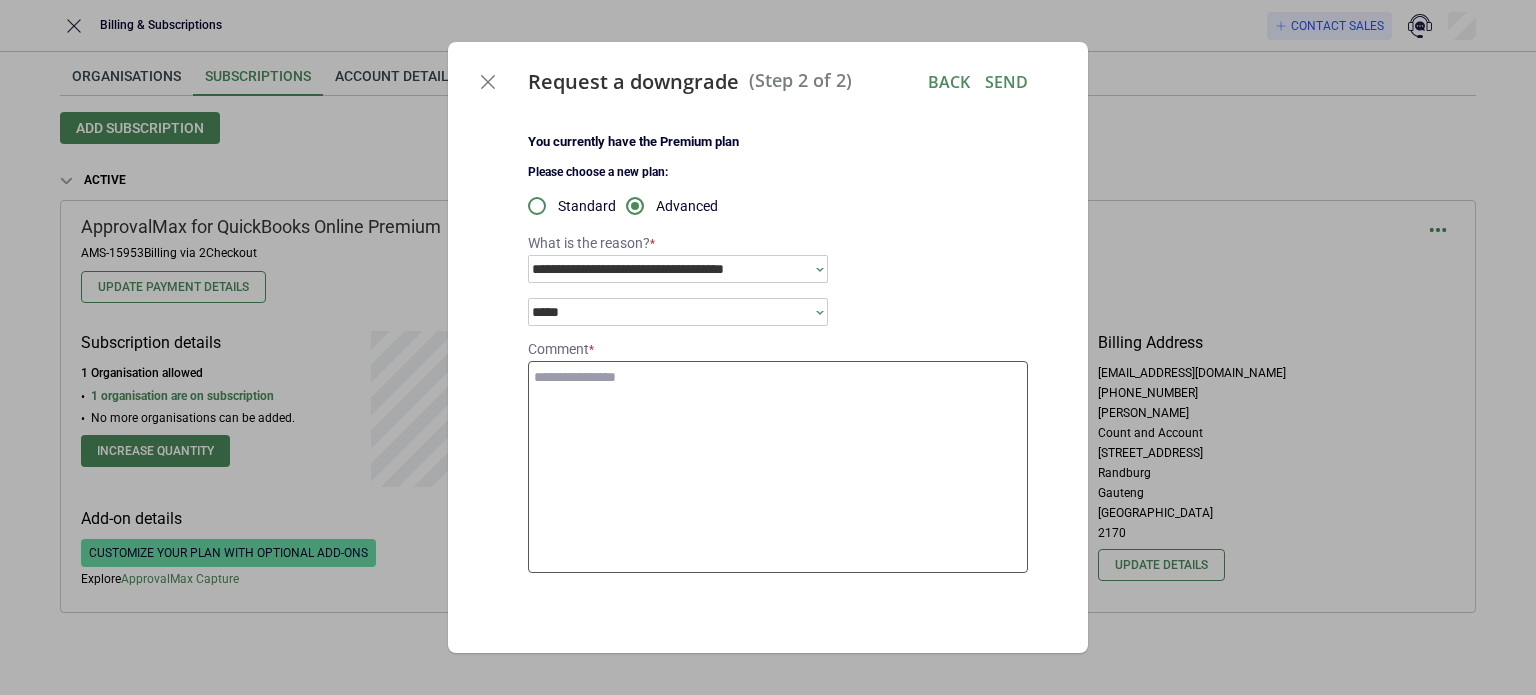 type on "*" 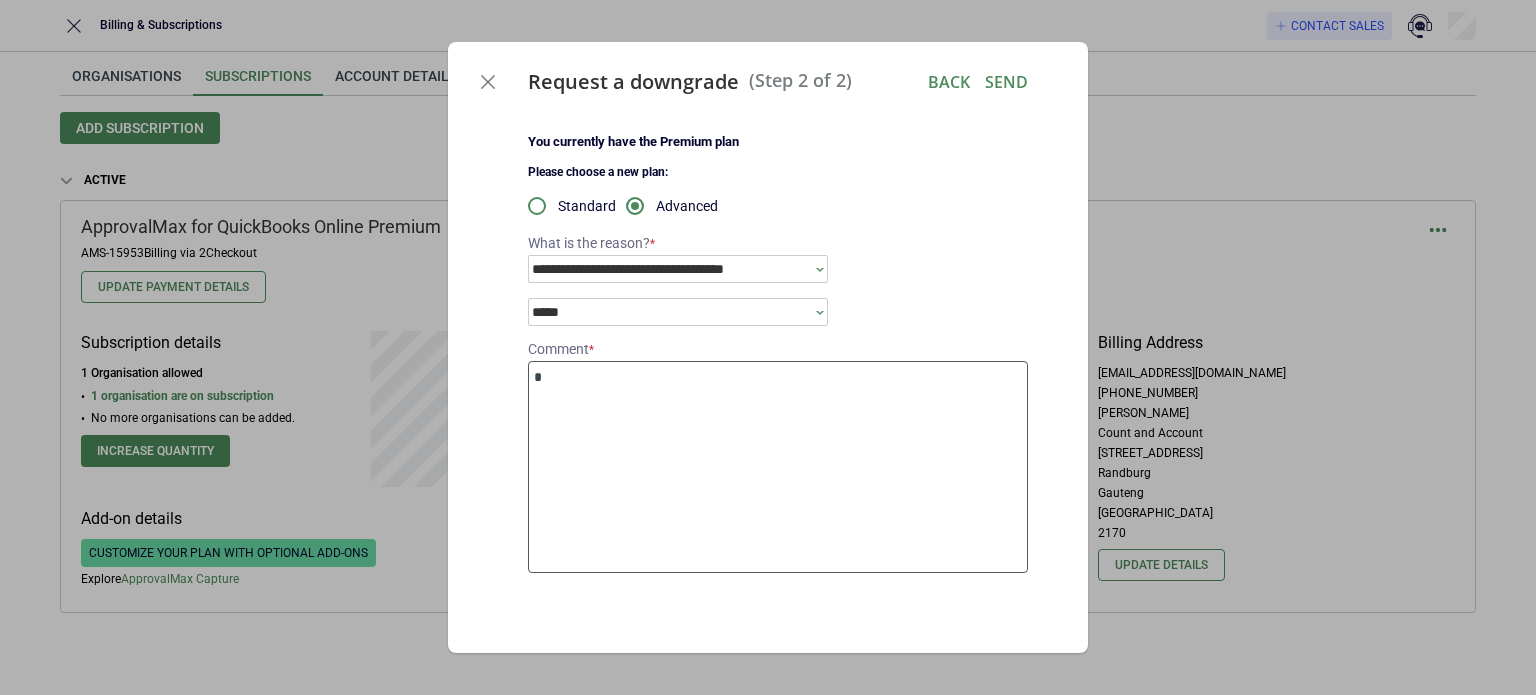 type on "*" 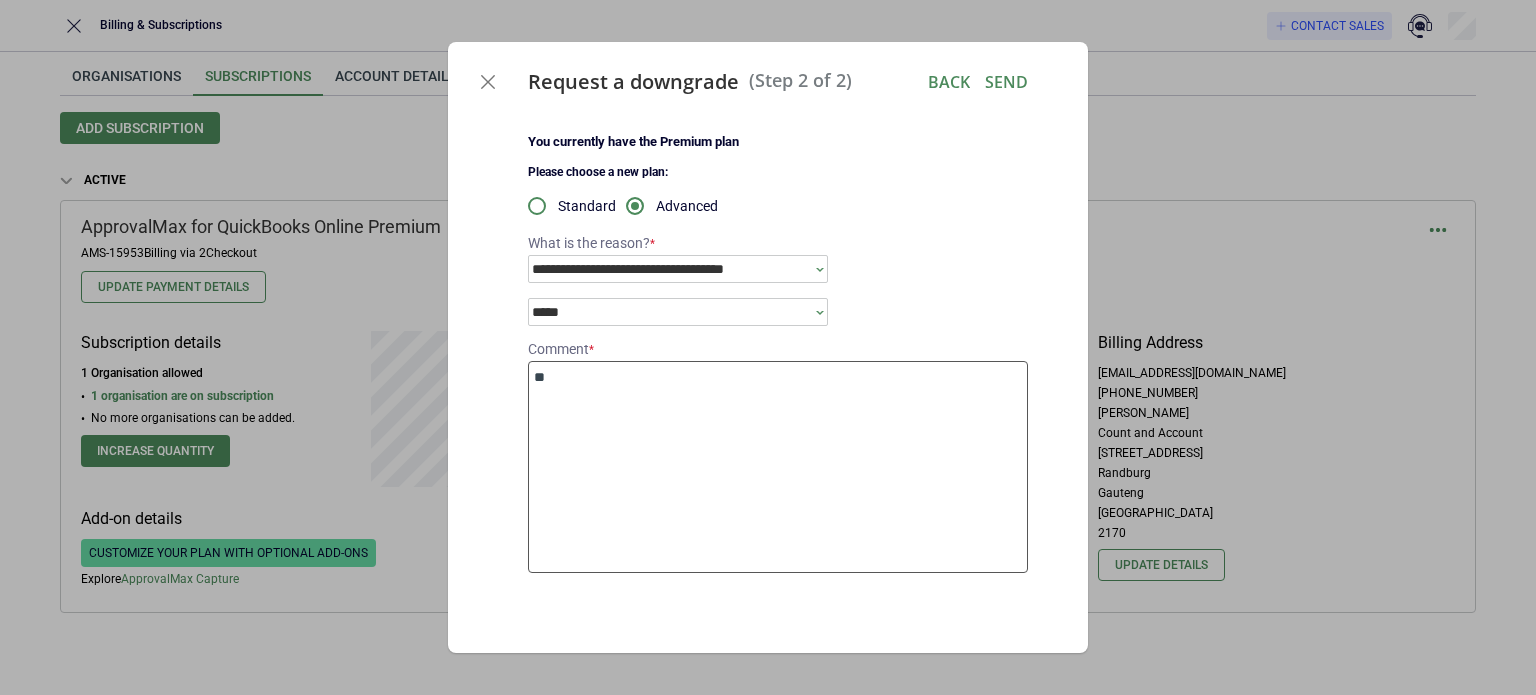type on "*" 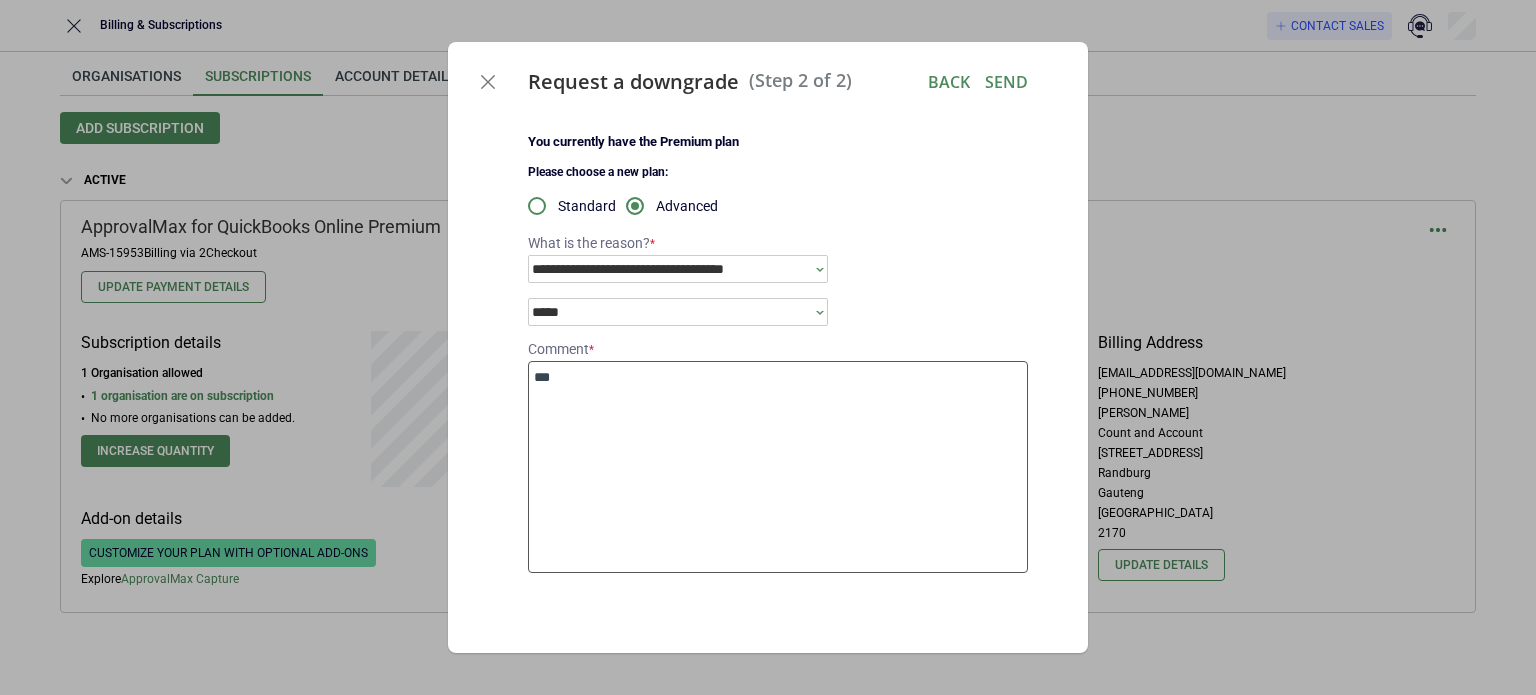 type on "*" 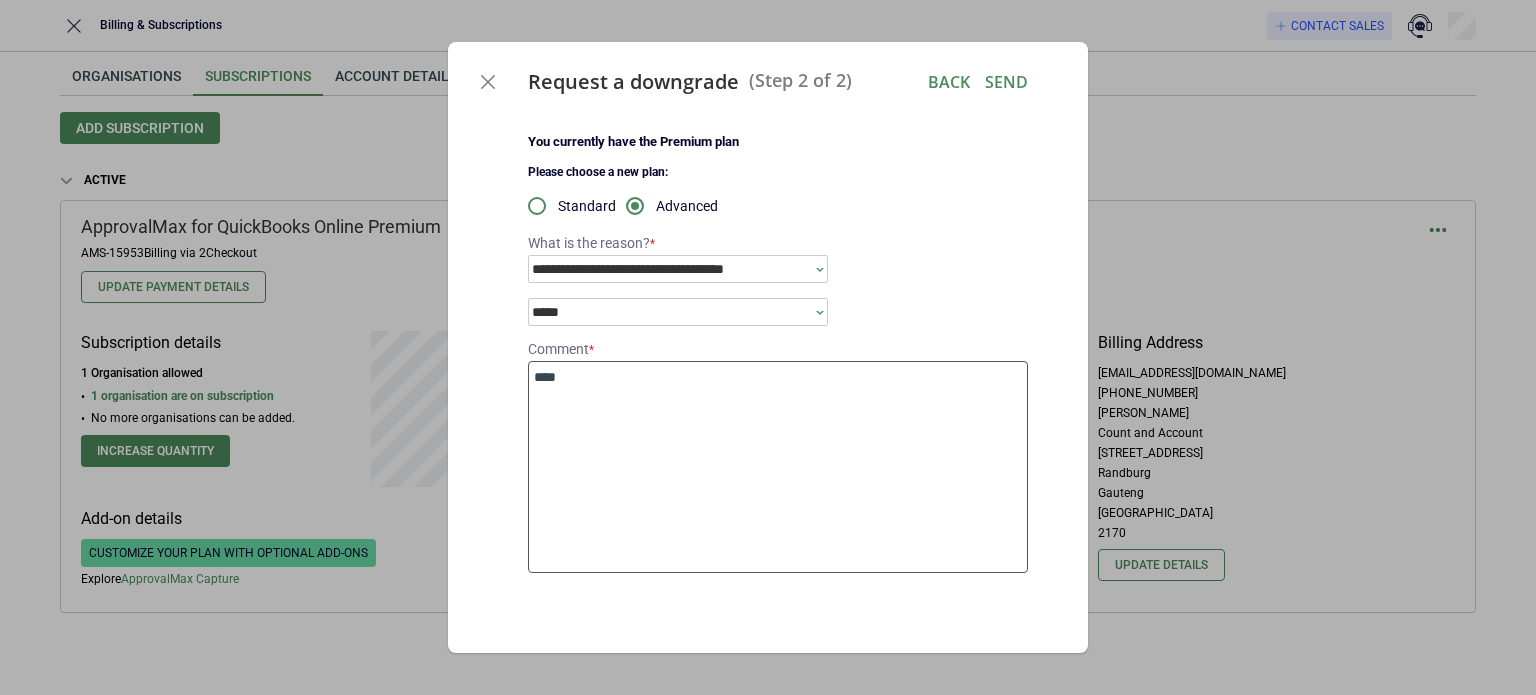 type on "*" 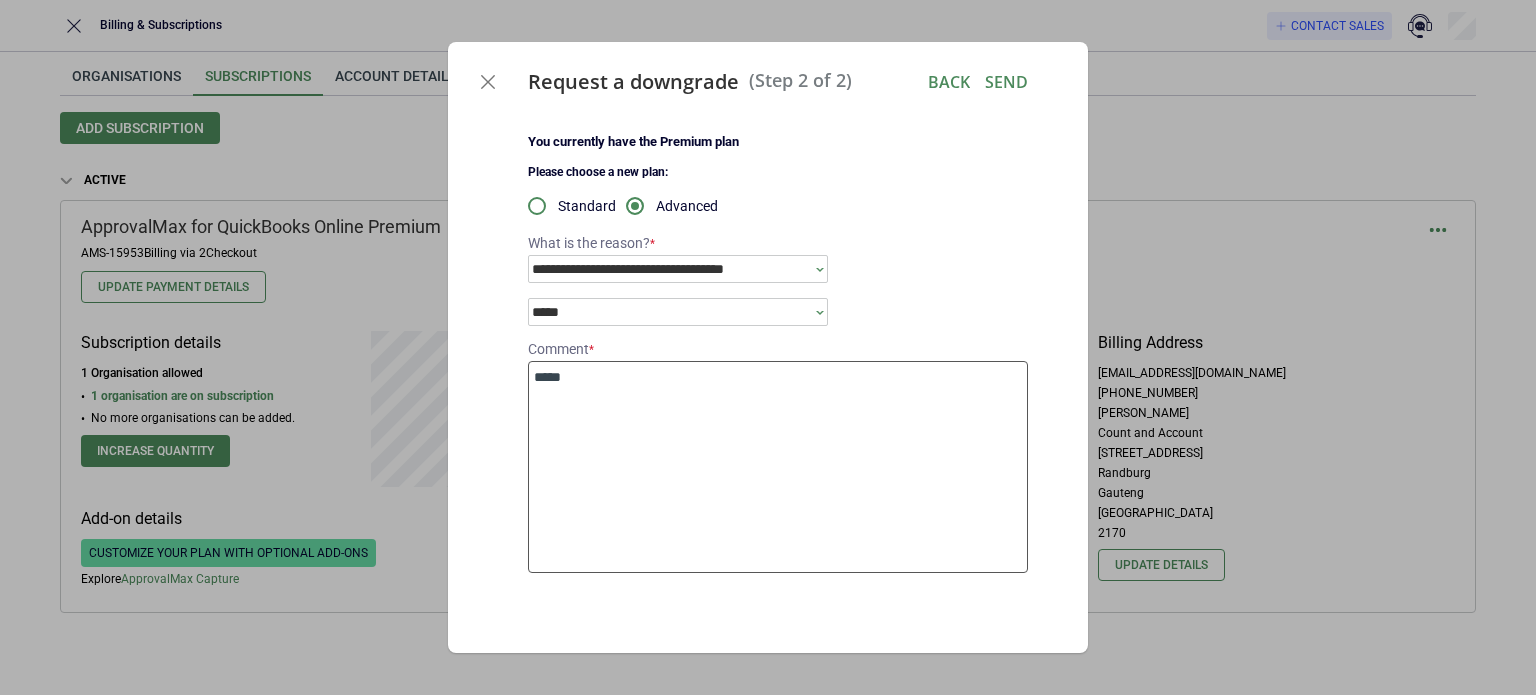 type on "*" 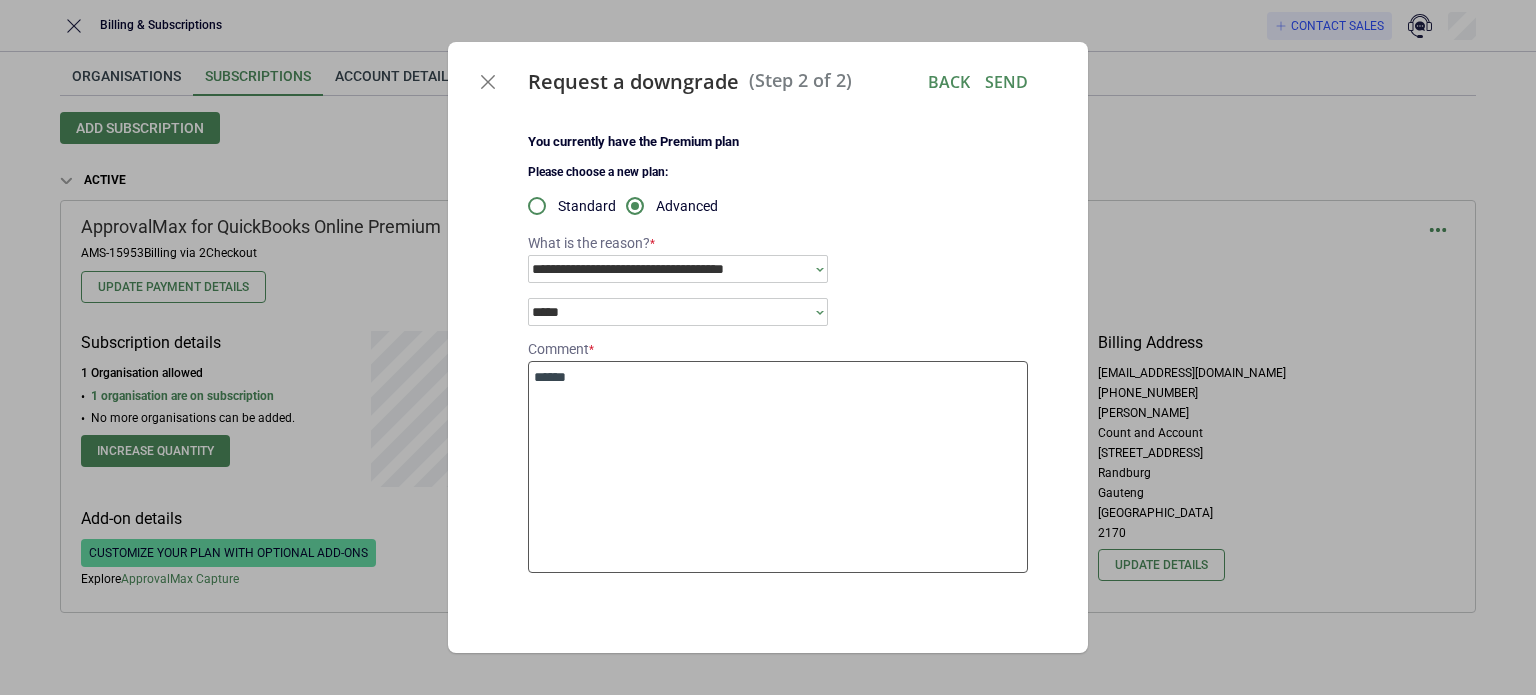 type on "*" 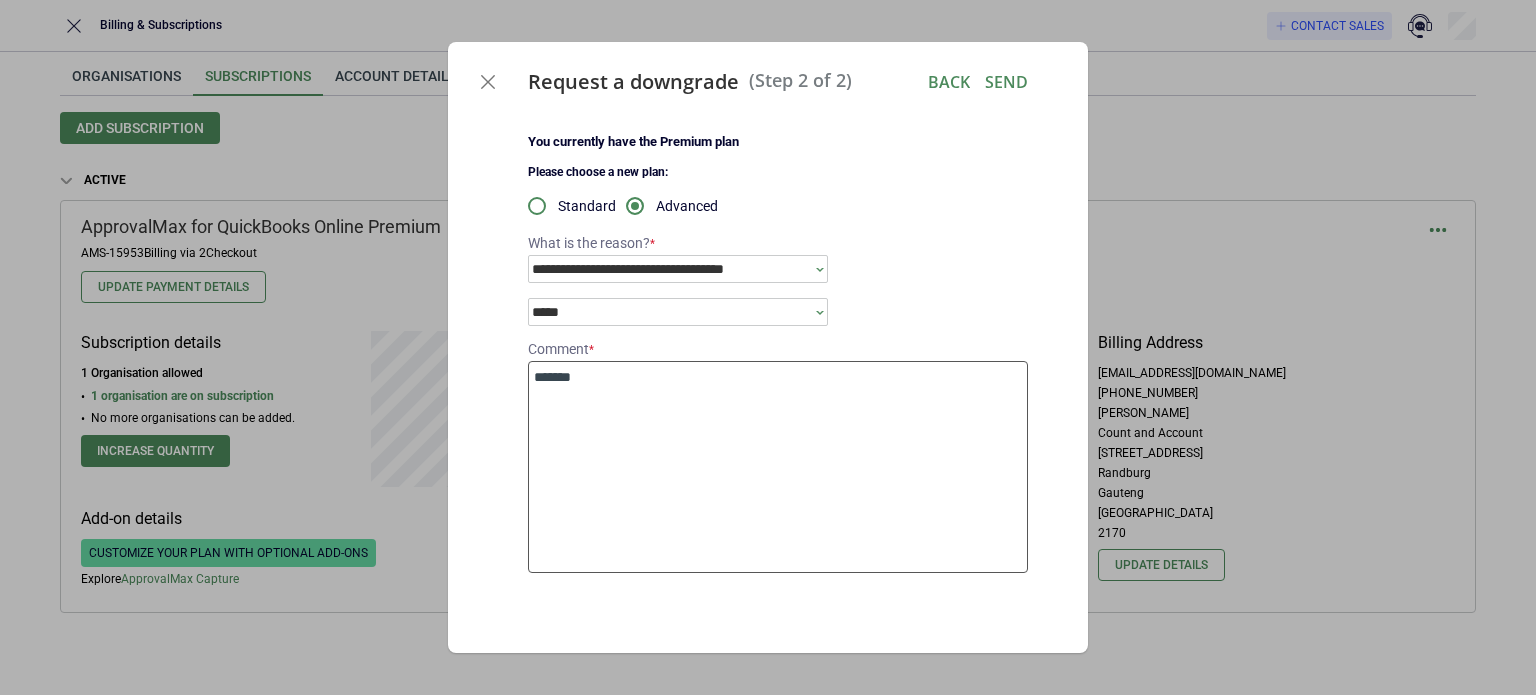 type on "*" 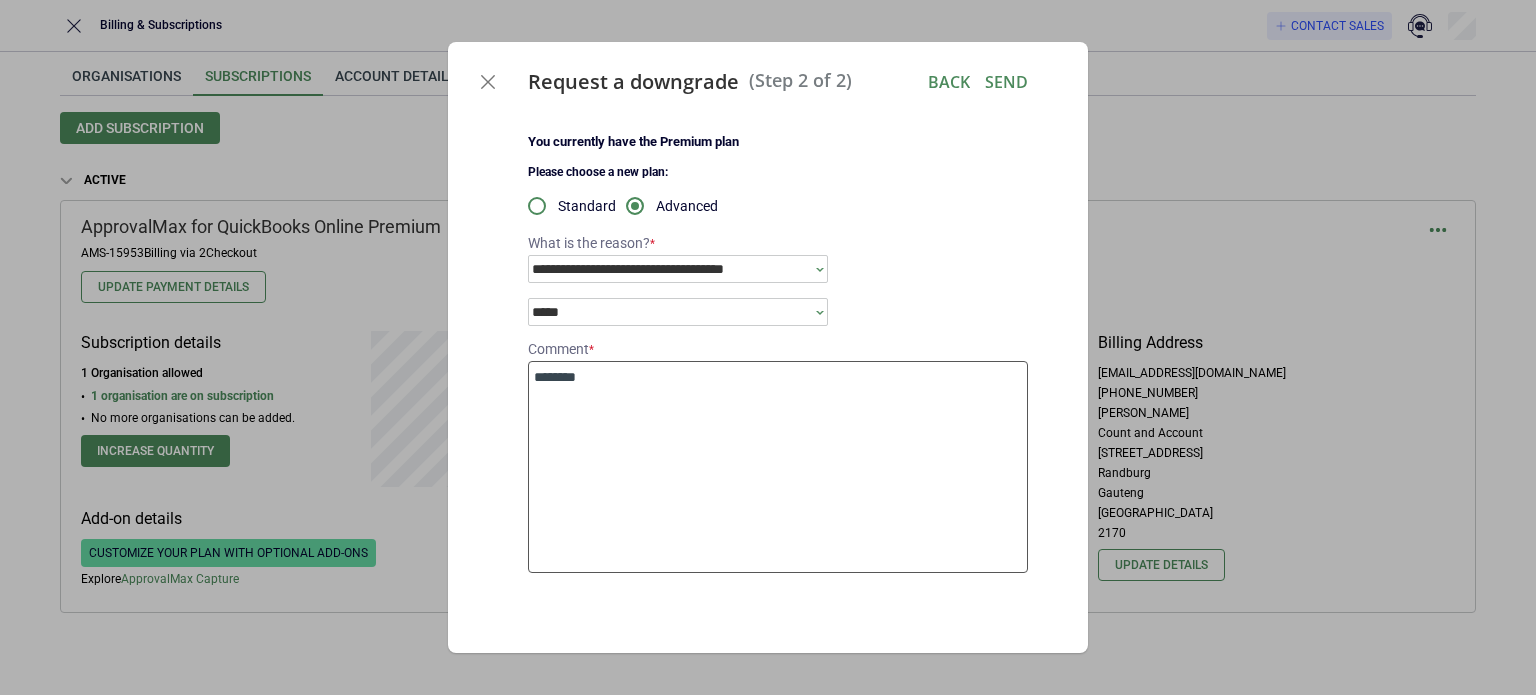 type on "*" 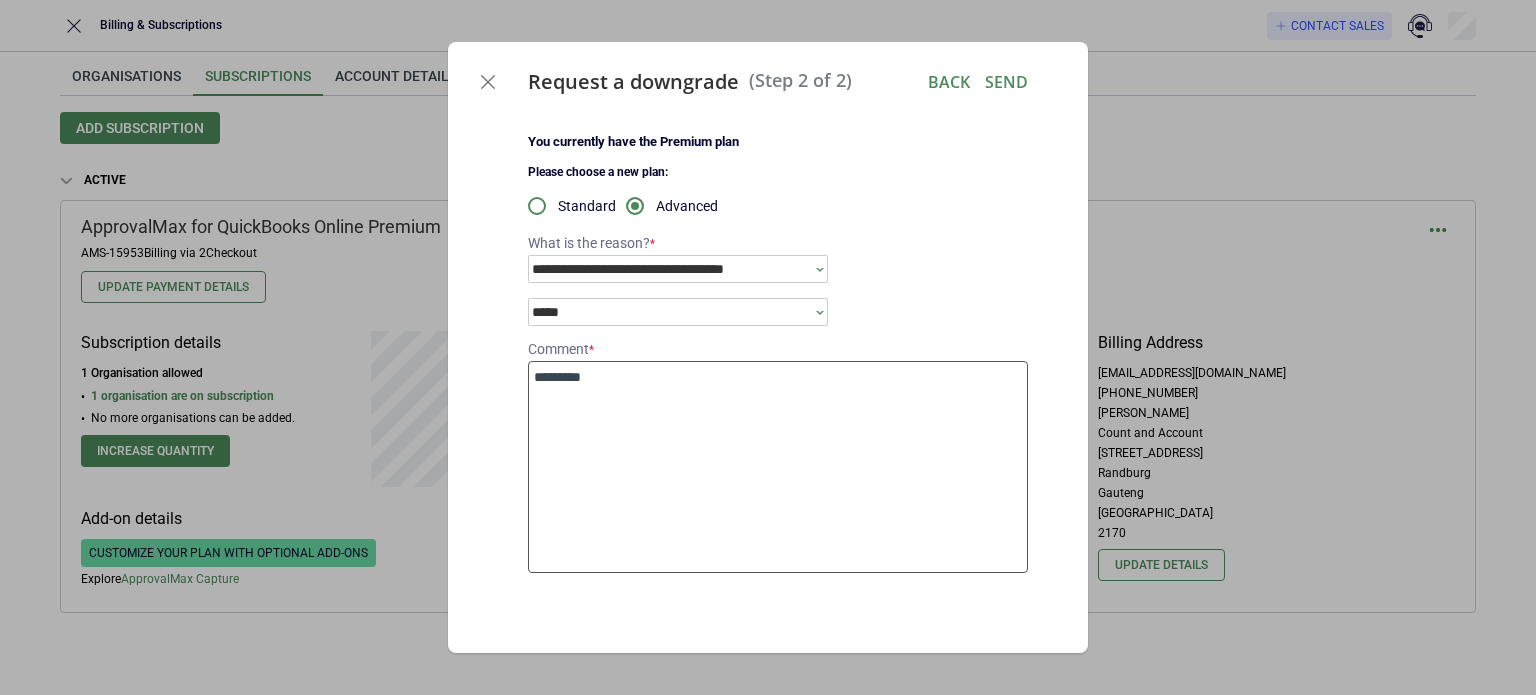 type on "*" 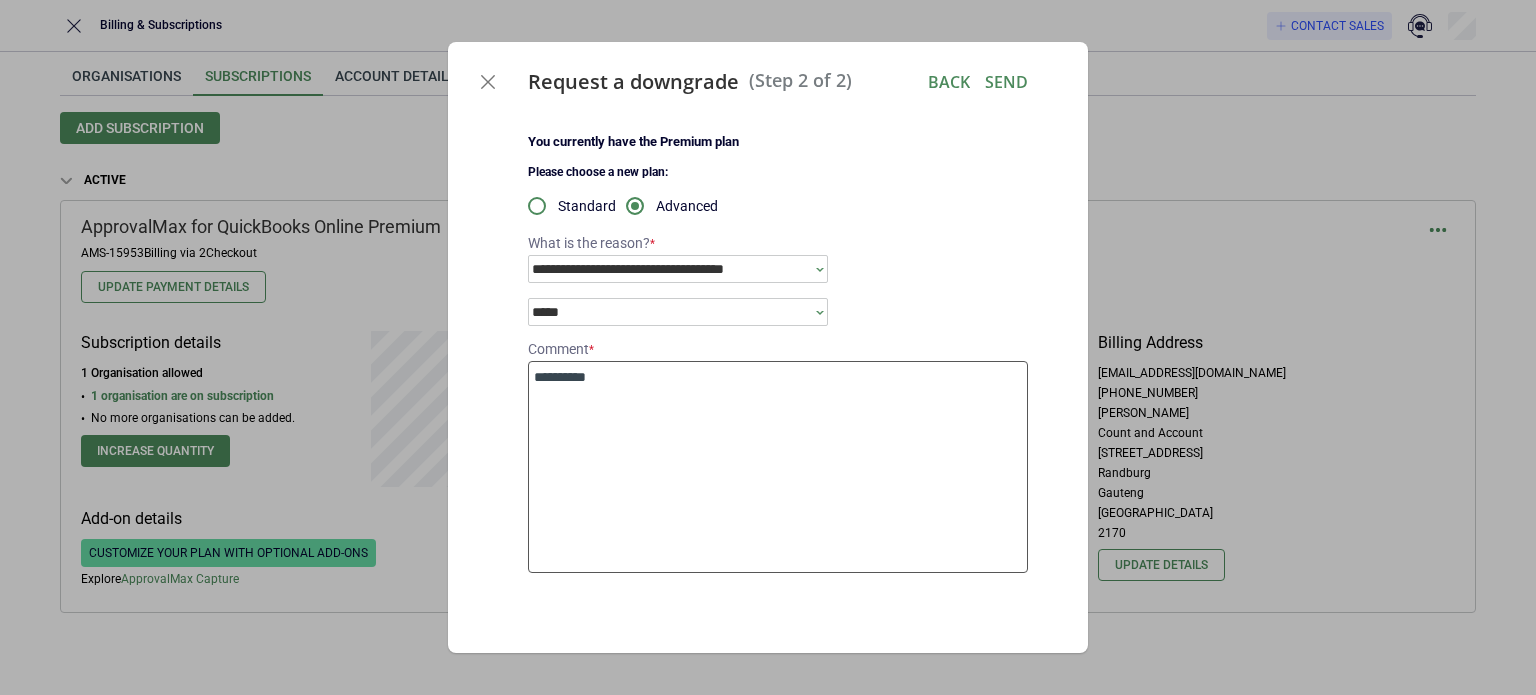 type on "*" 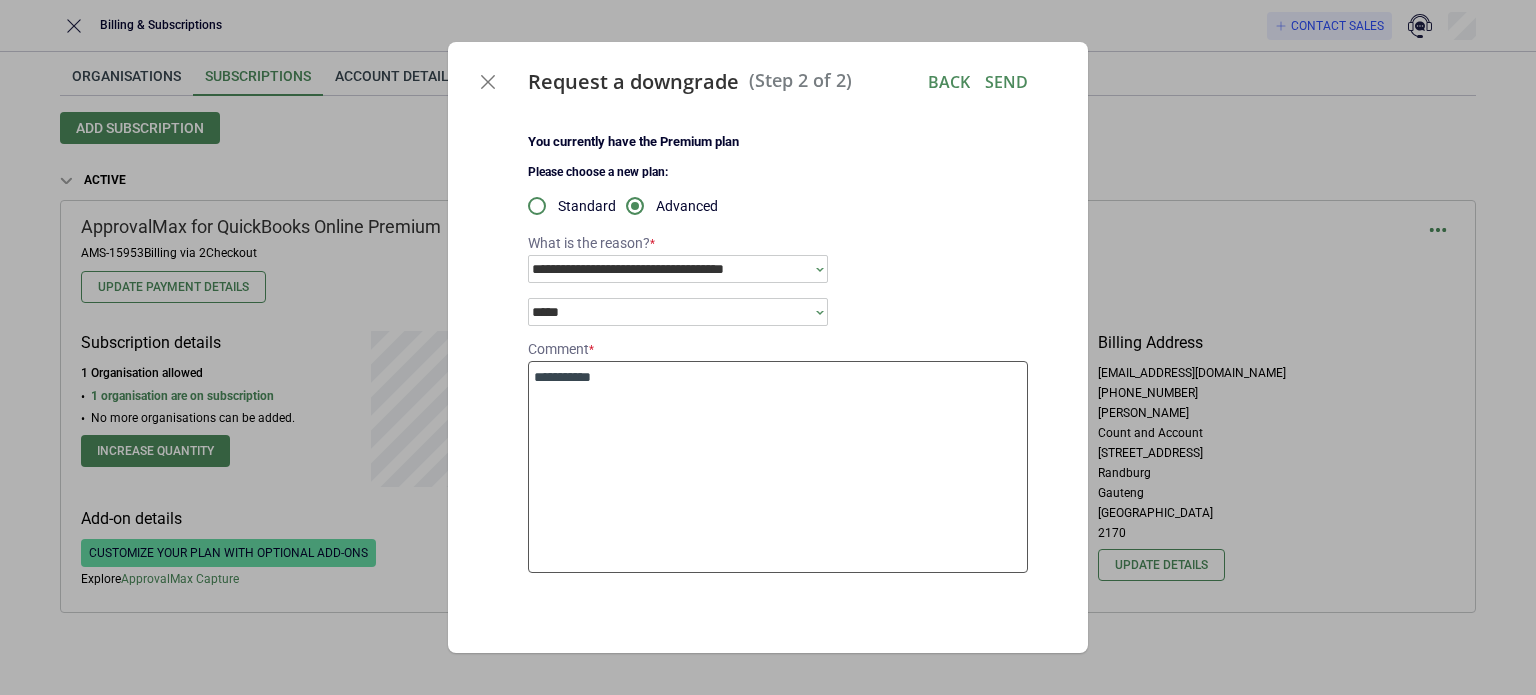 type on "*" 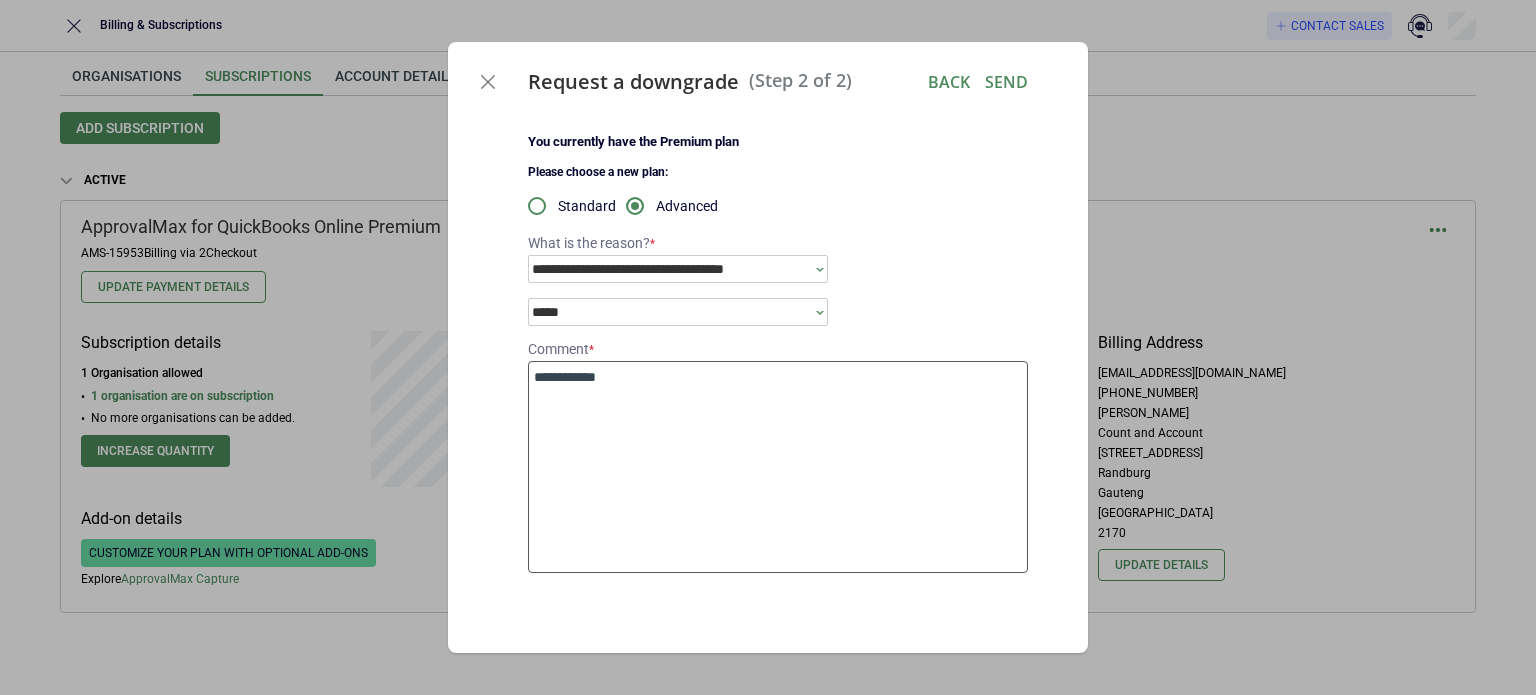 type on "*" 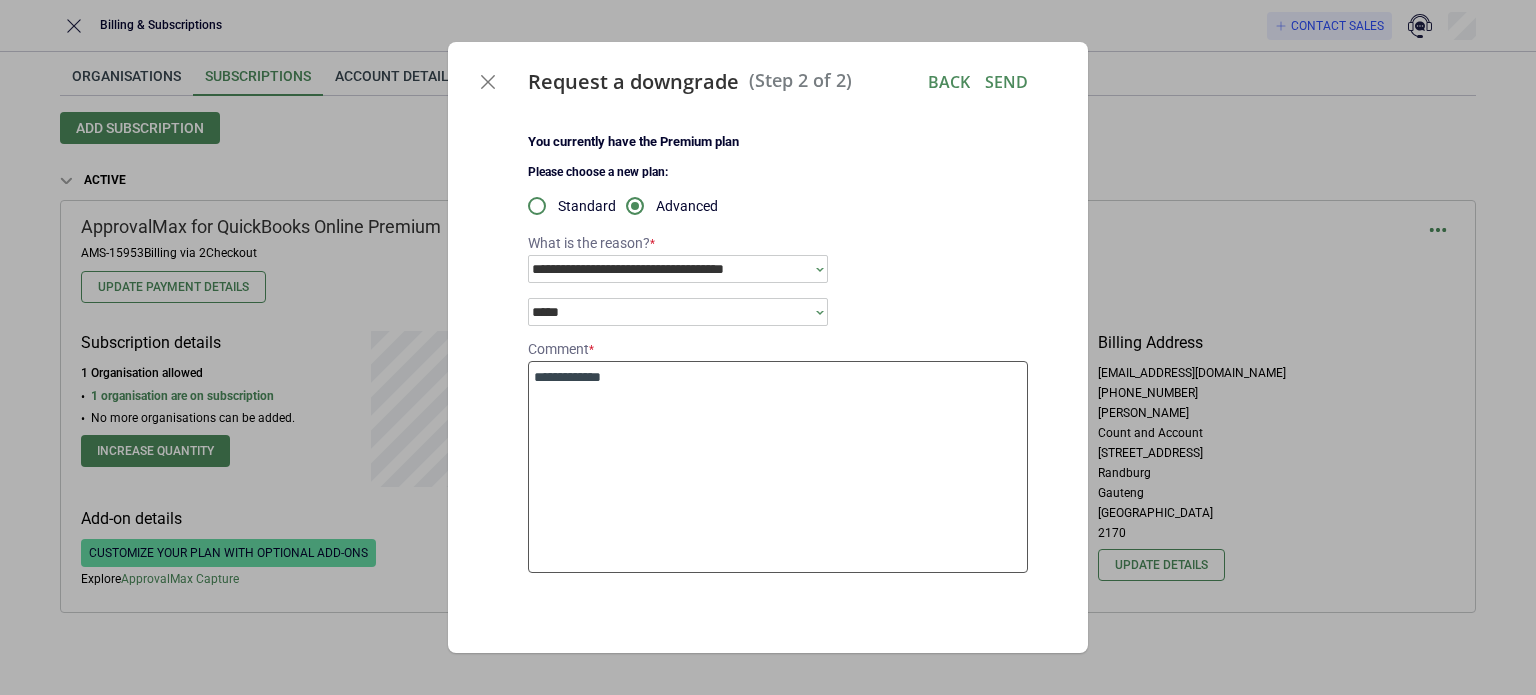 type on "*" 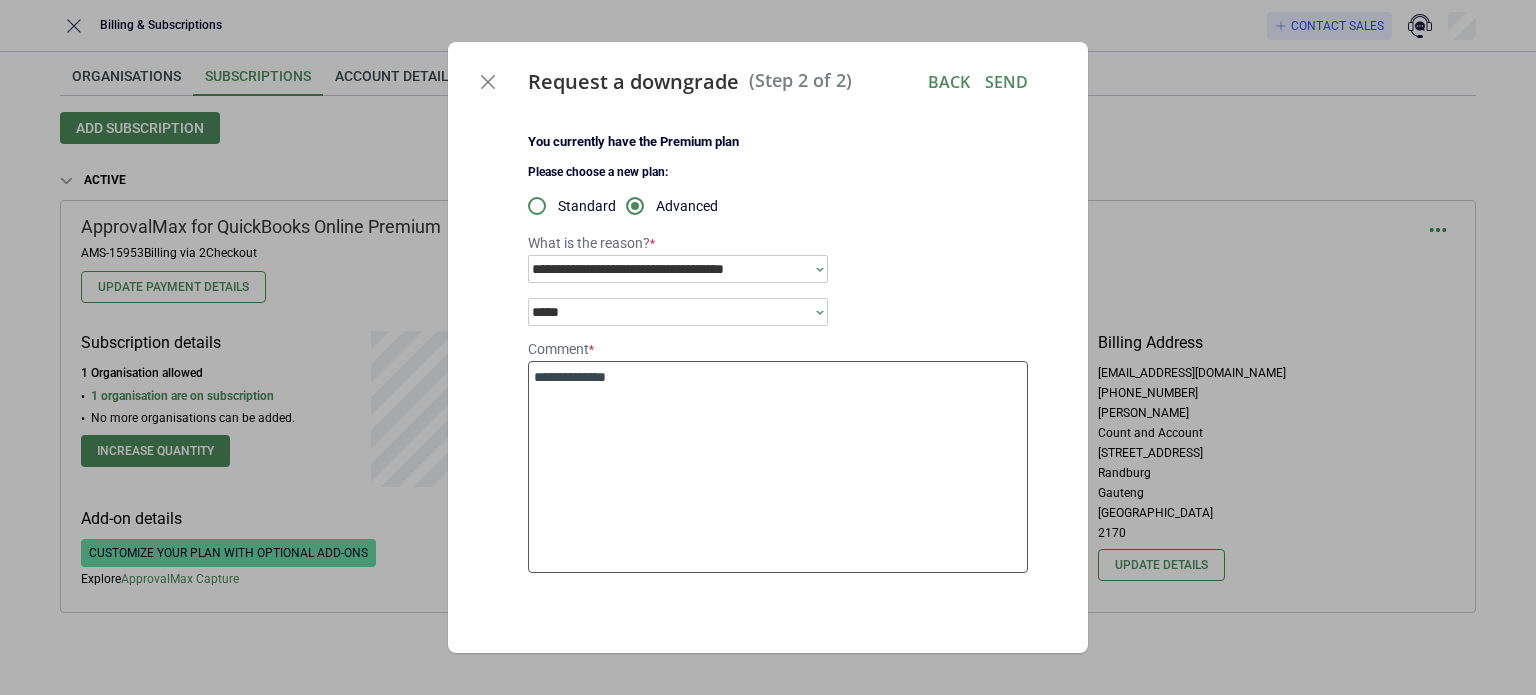 type on "*" 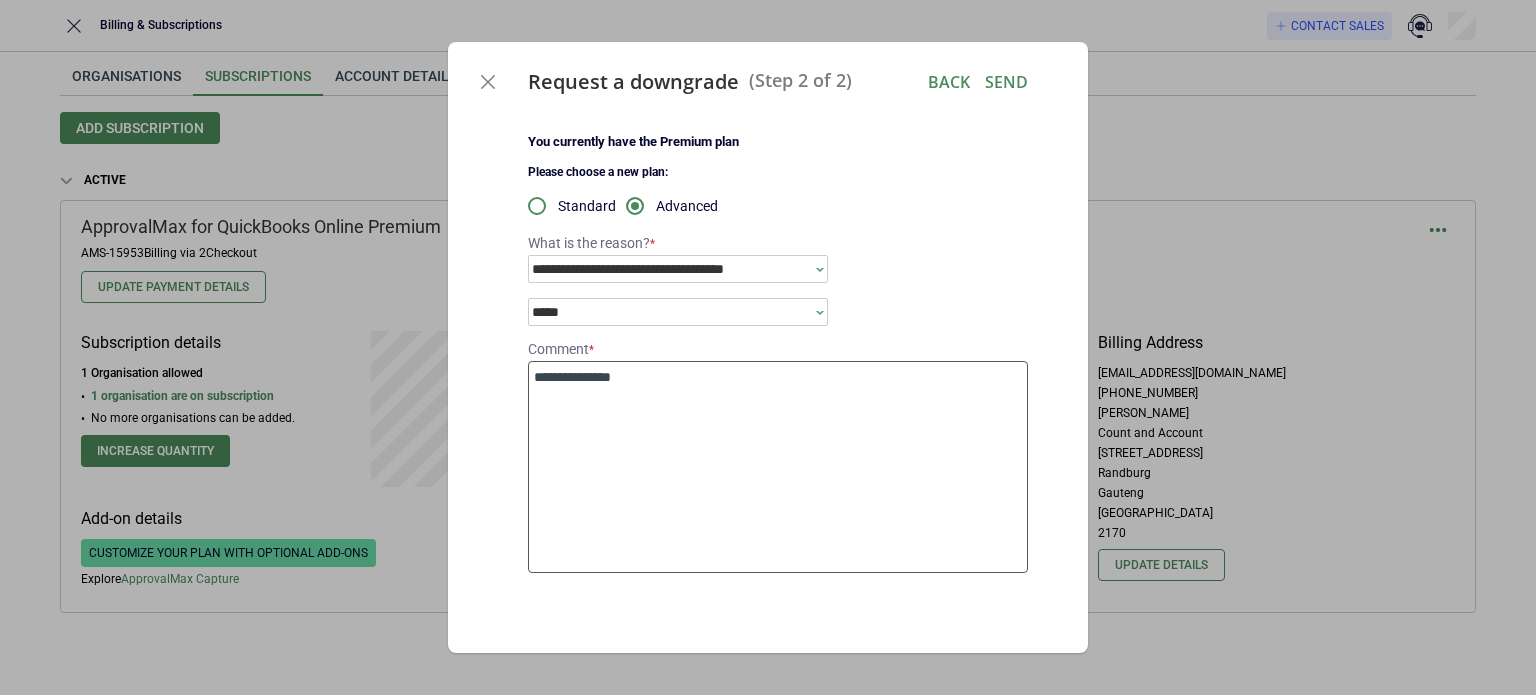 type on "*" 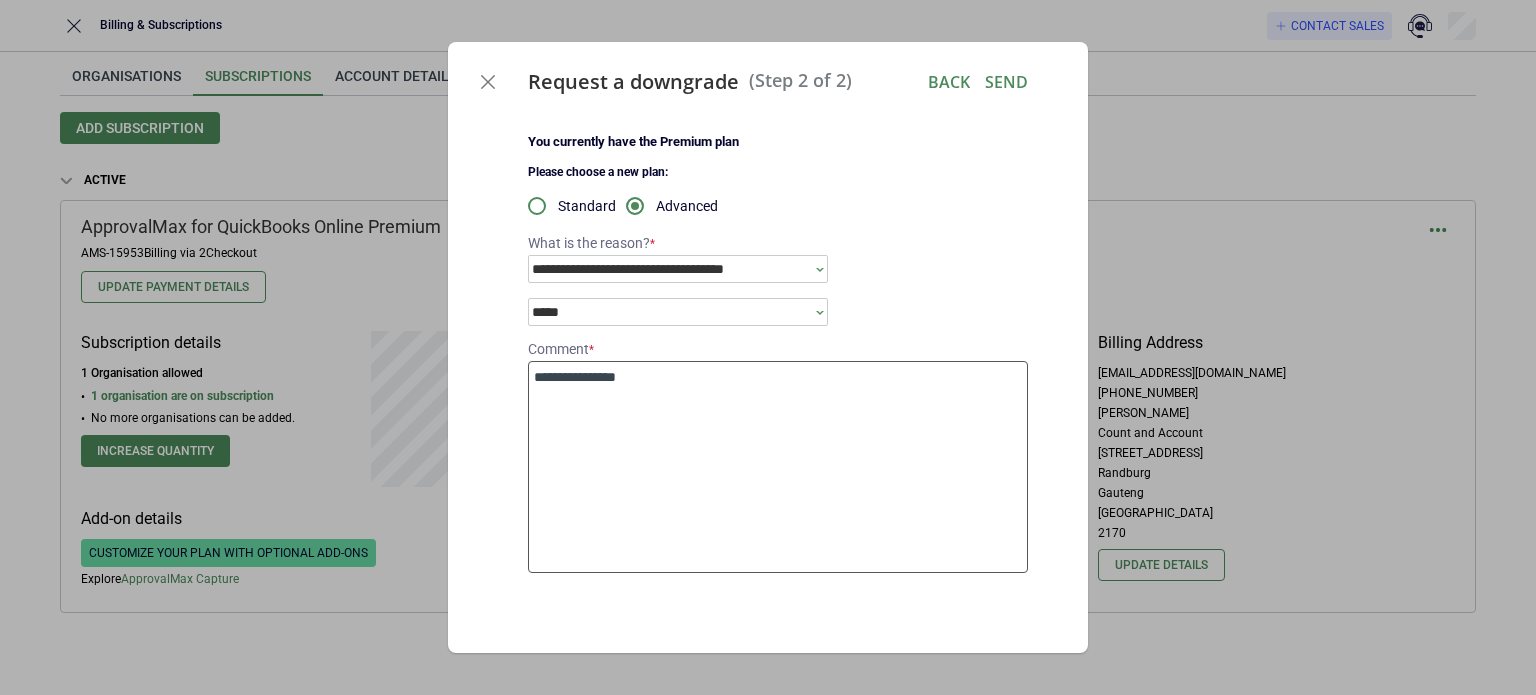 type on "*" 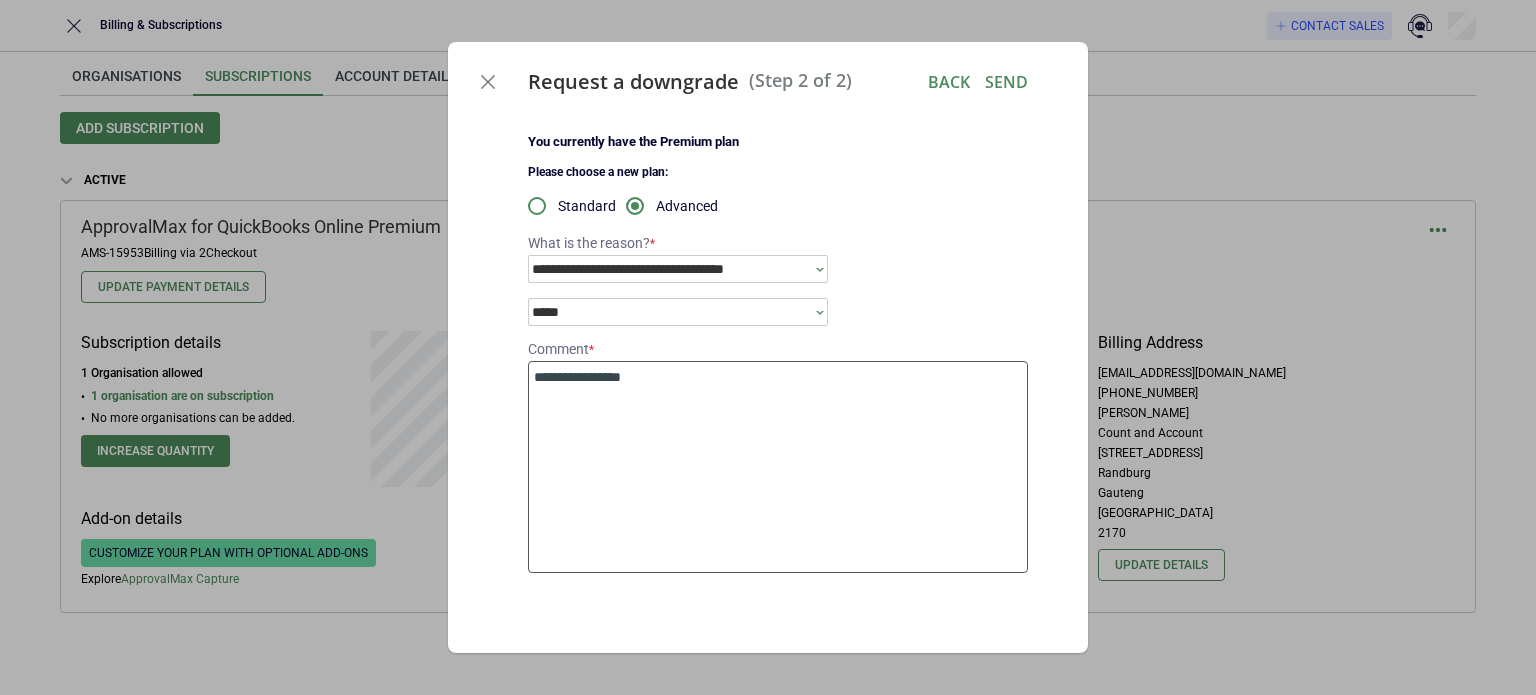 type on "*" 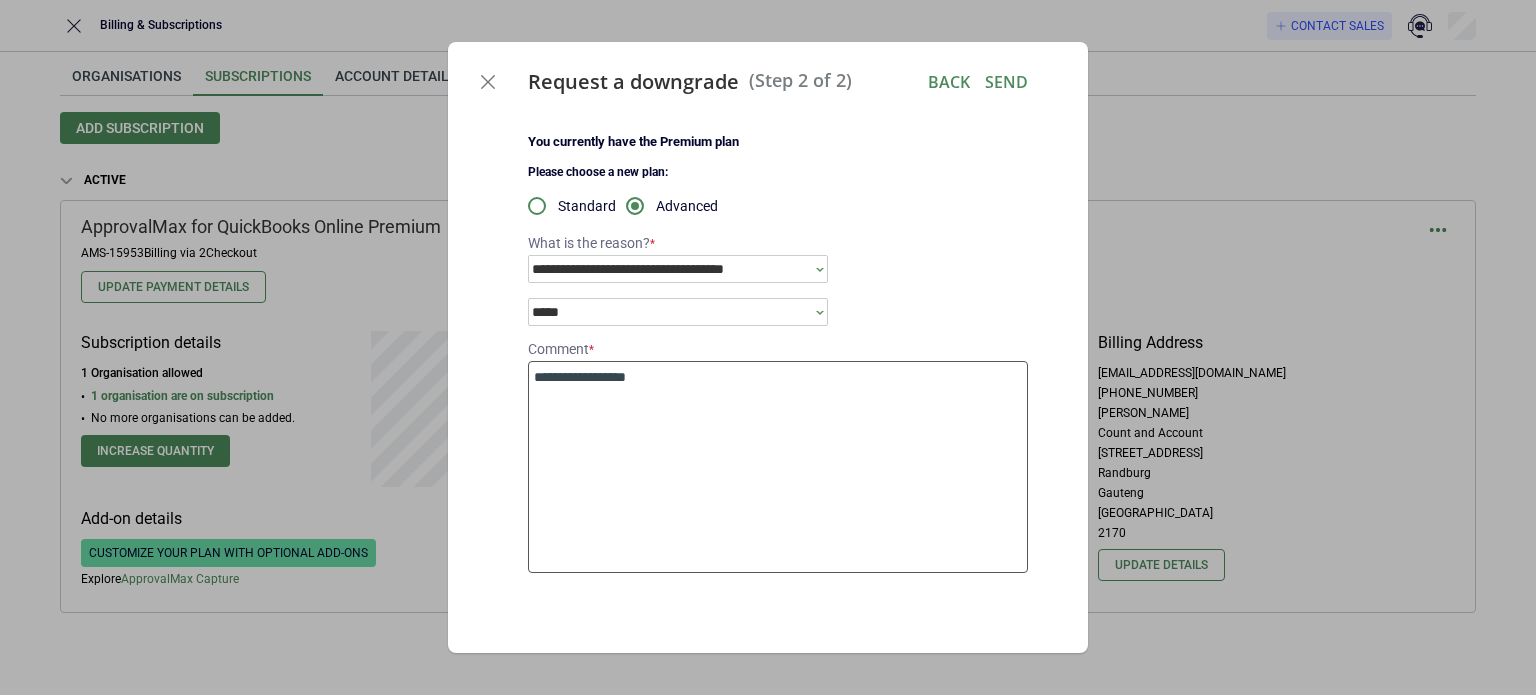 type on "*" 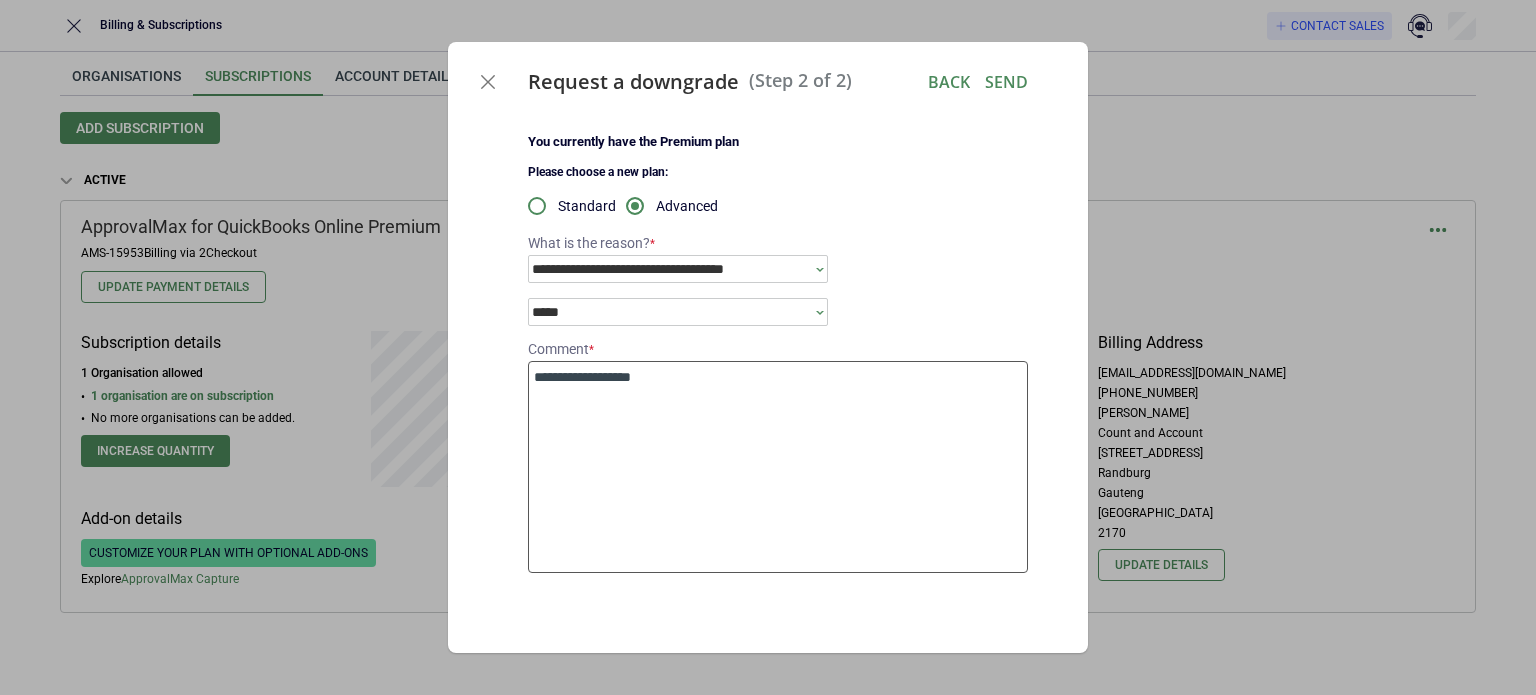 type on "*" 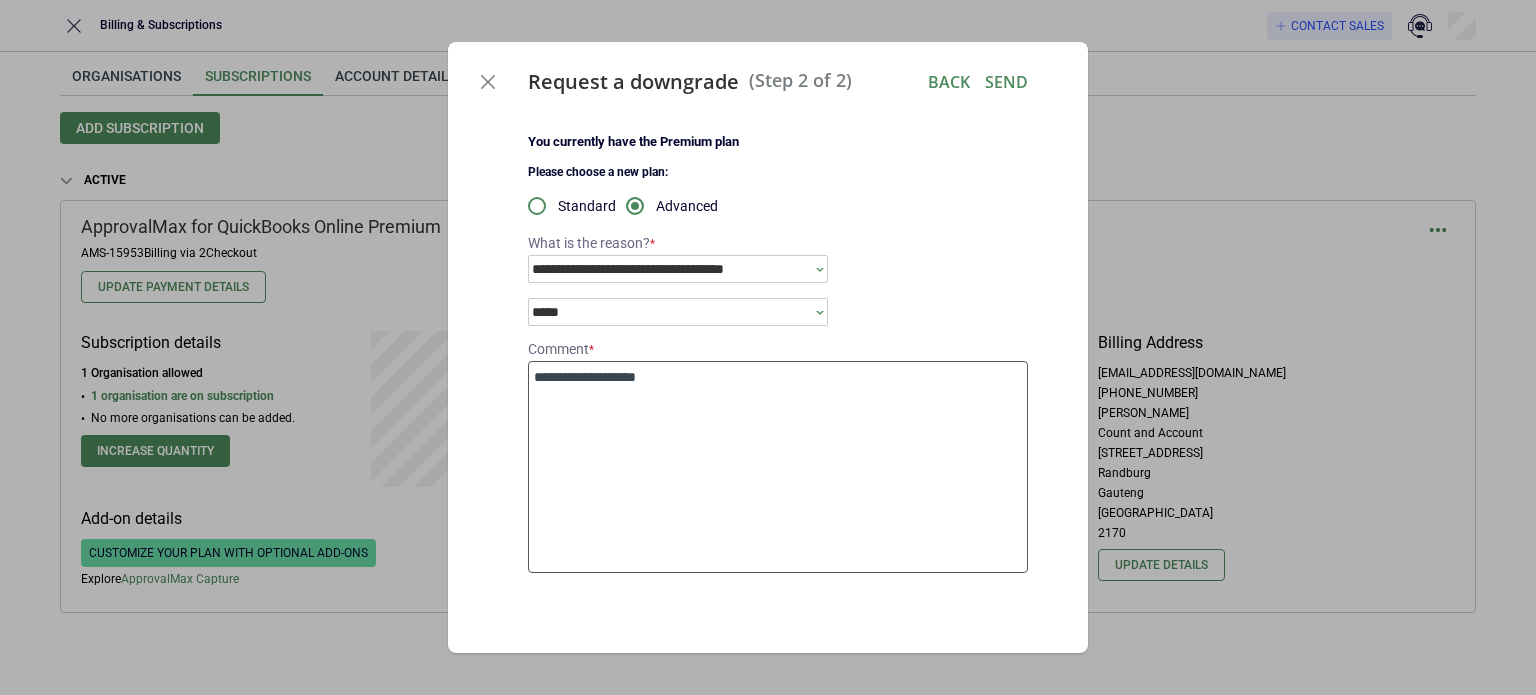 type on "*" 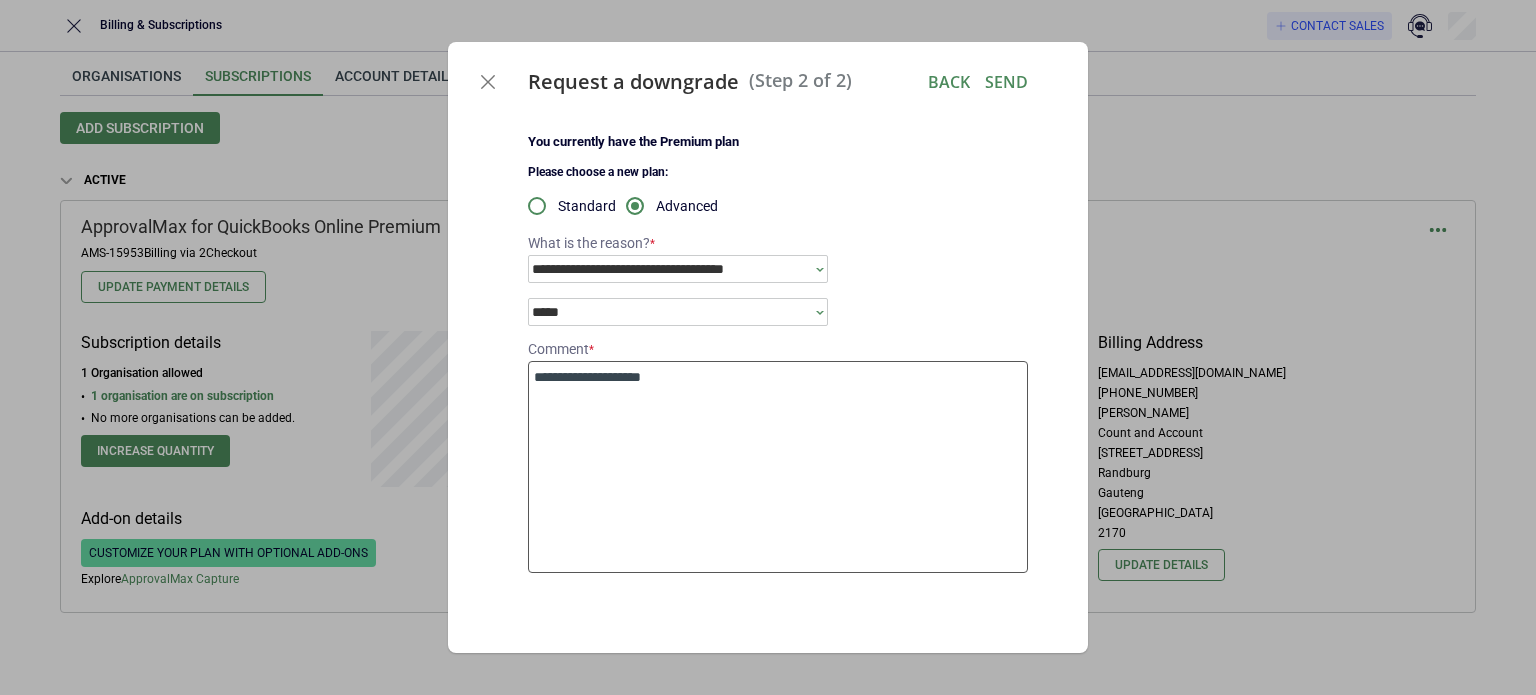 type on "*" 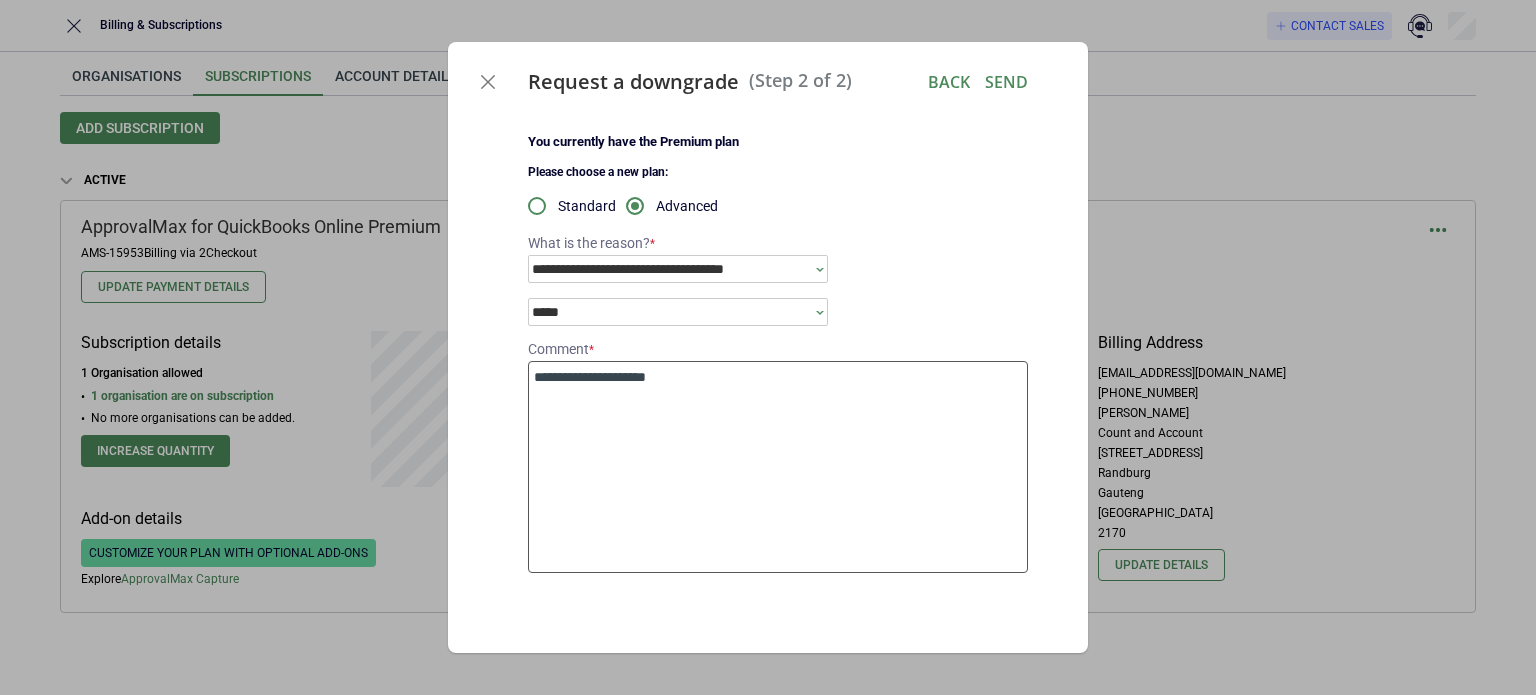 type on "*" 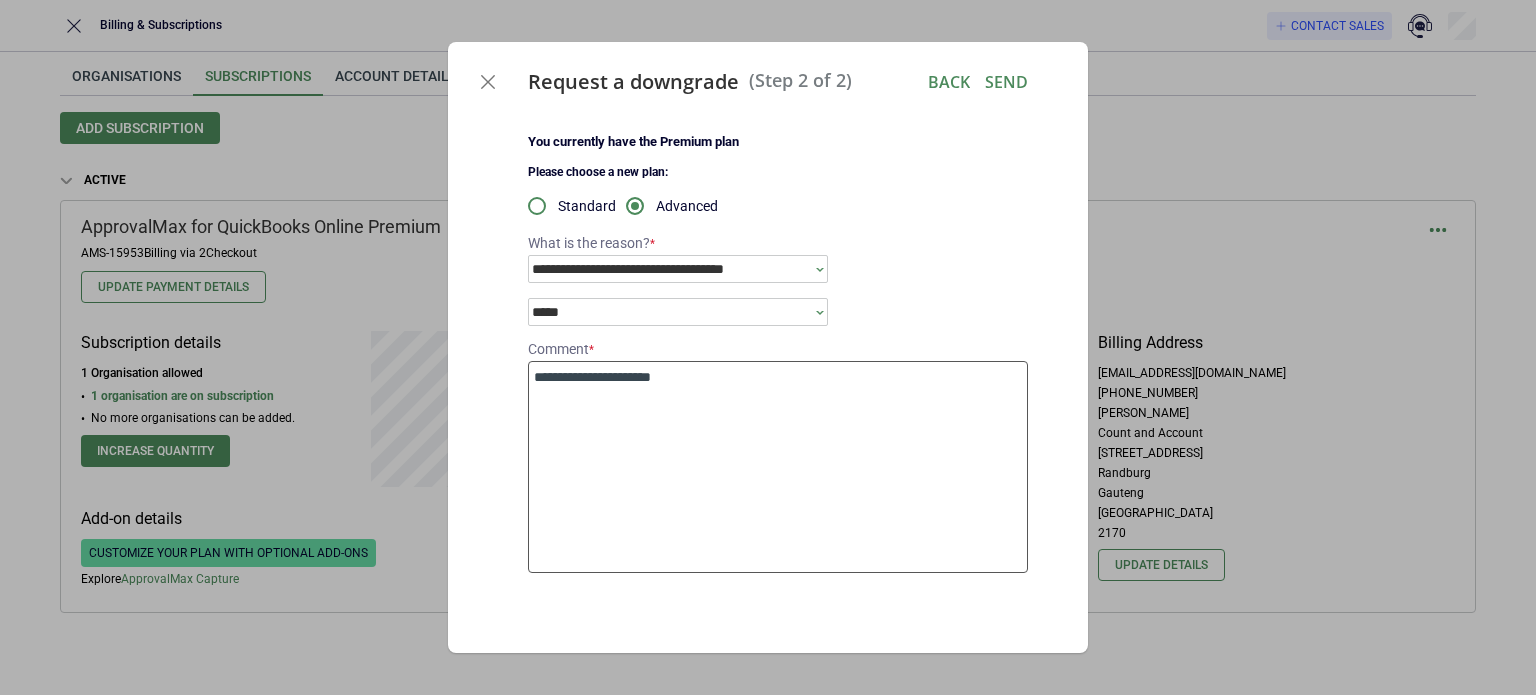 type on "*" 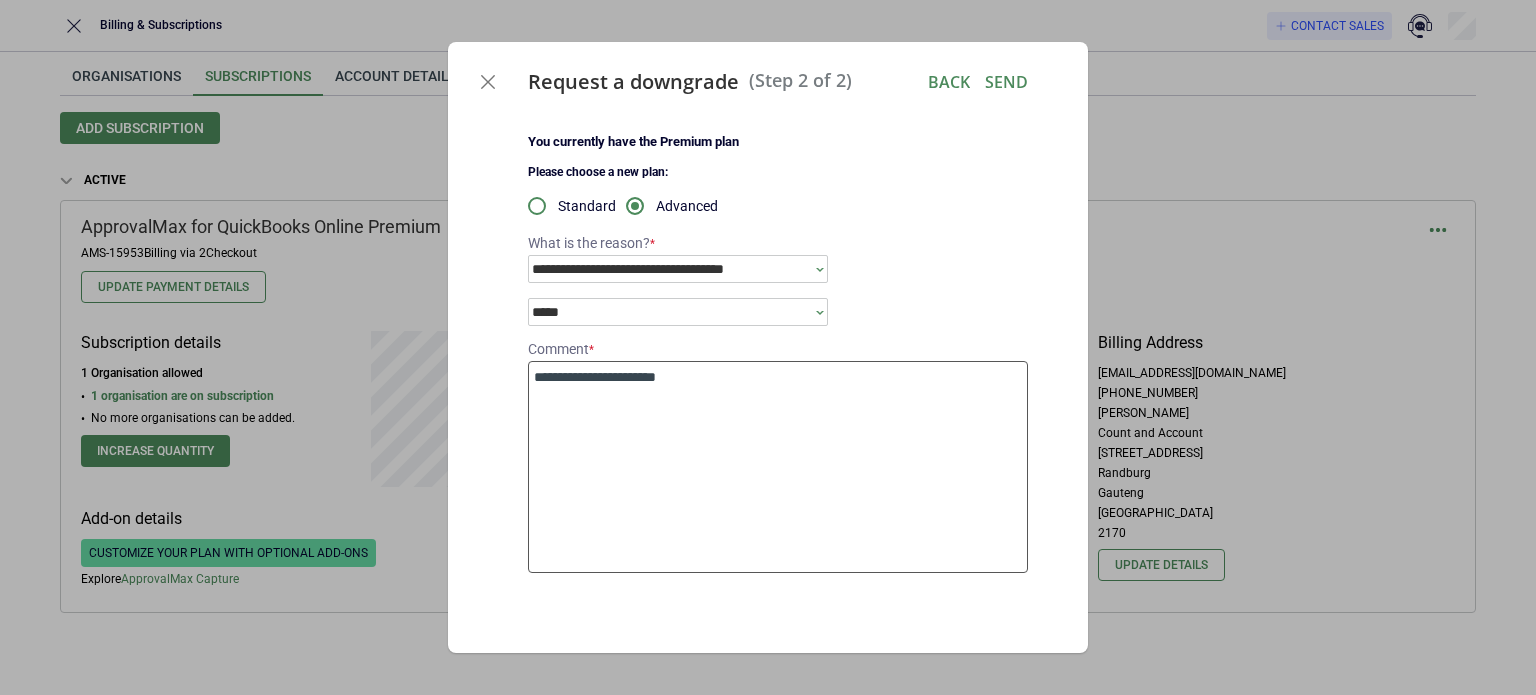 type on "*" 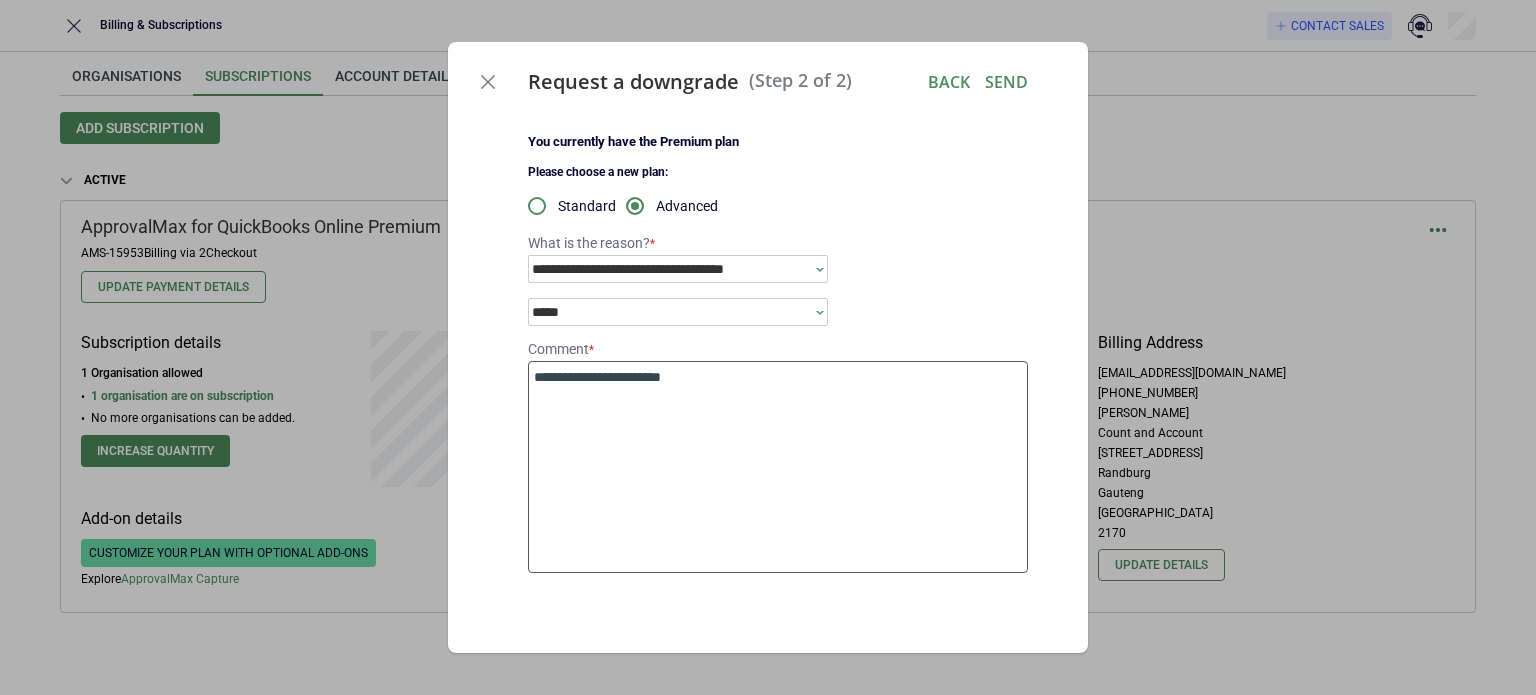 type on "*" 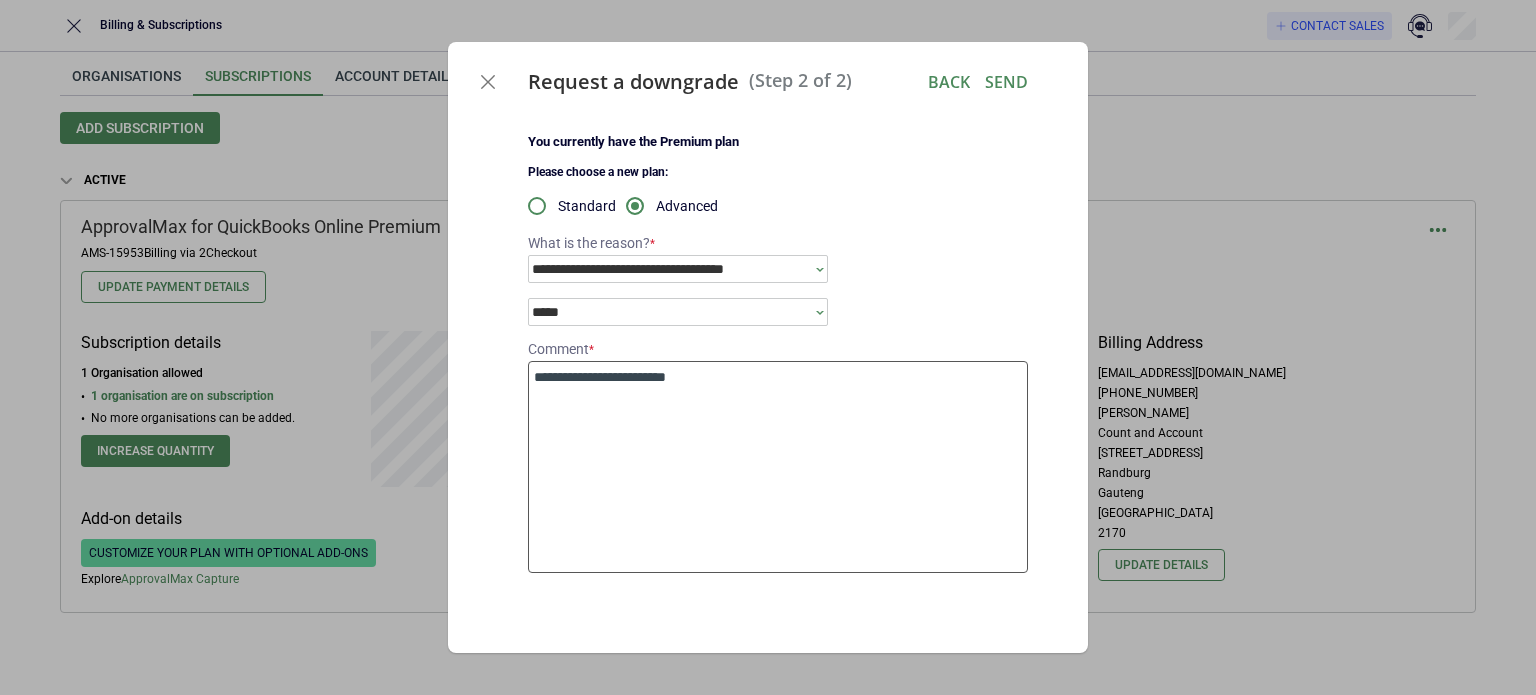 type on "*" 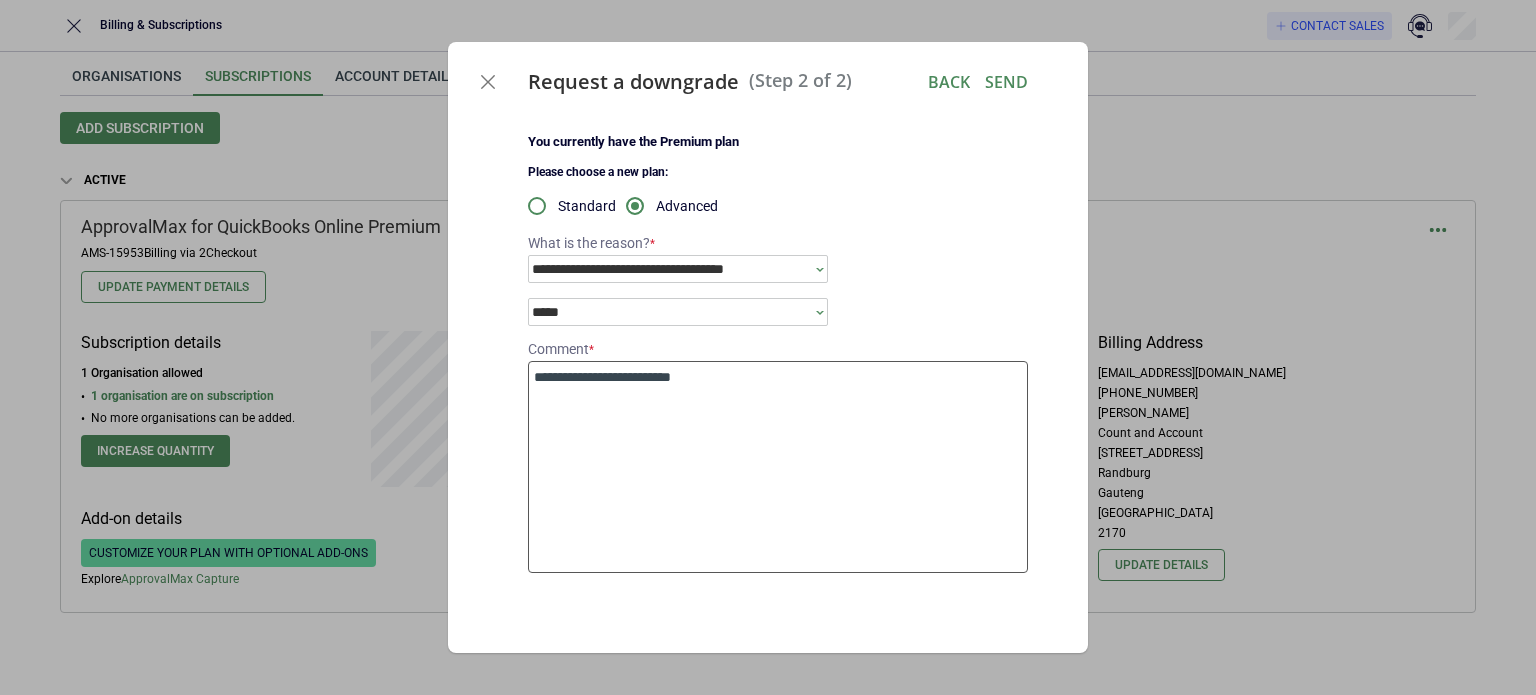 type on "*" 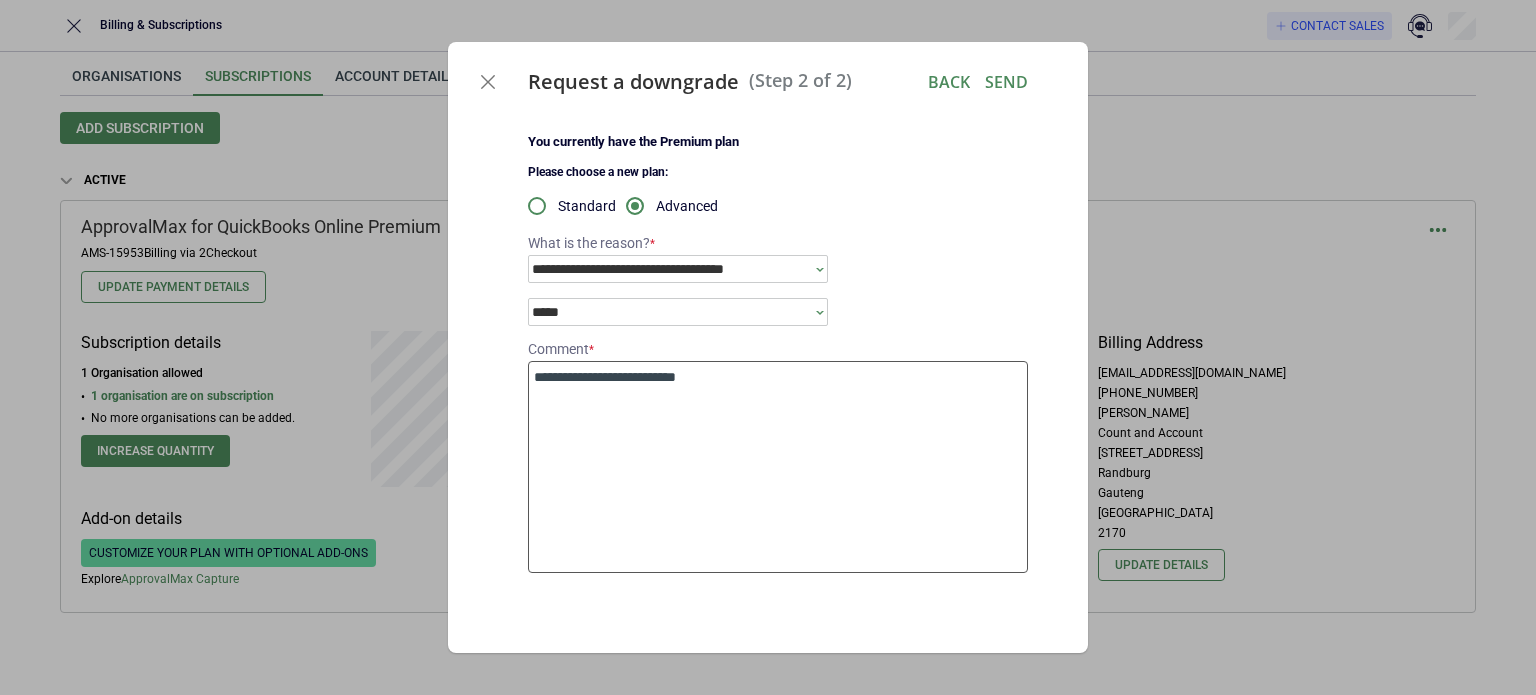 type on "*" 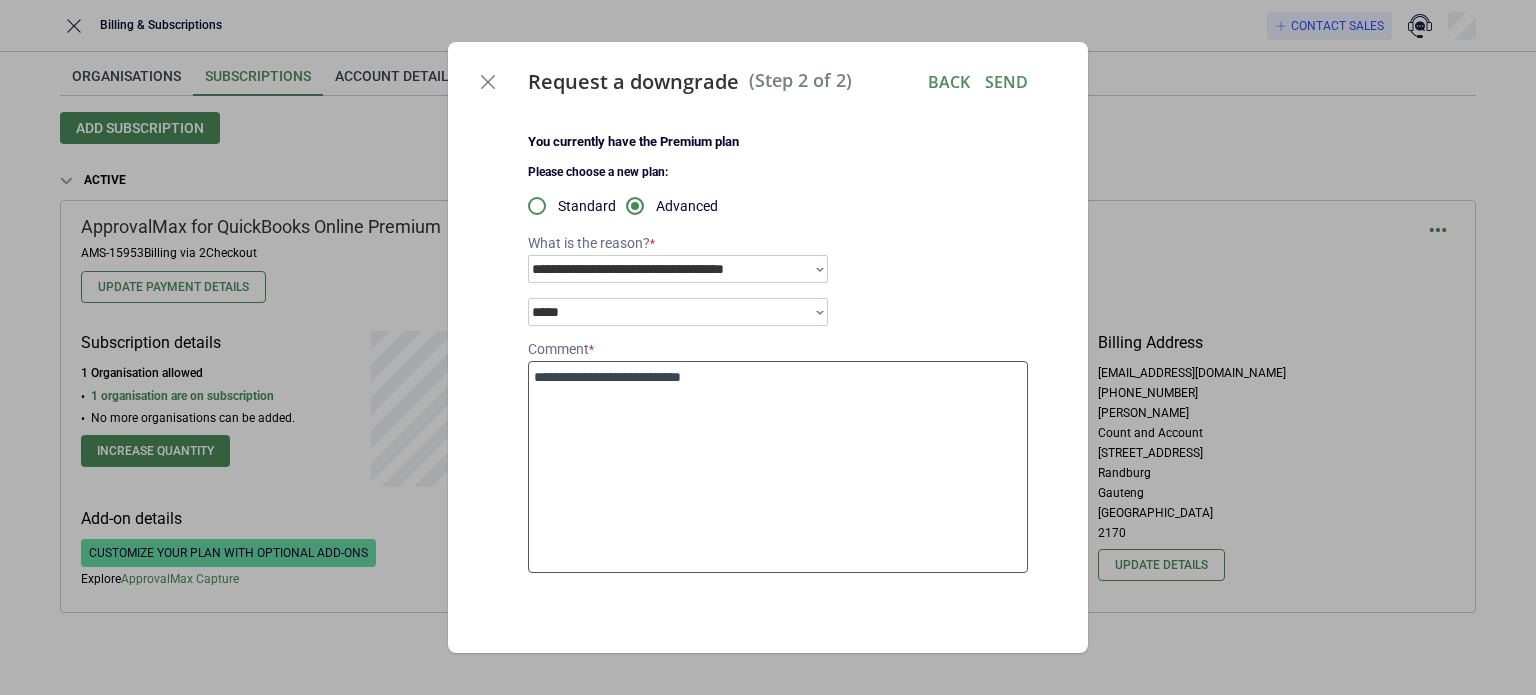 type on "*" 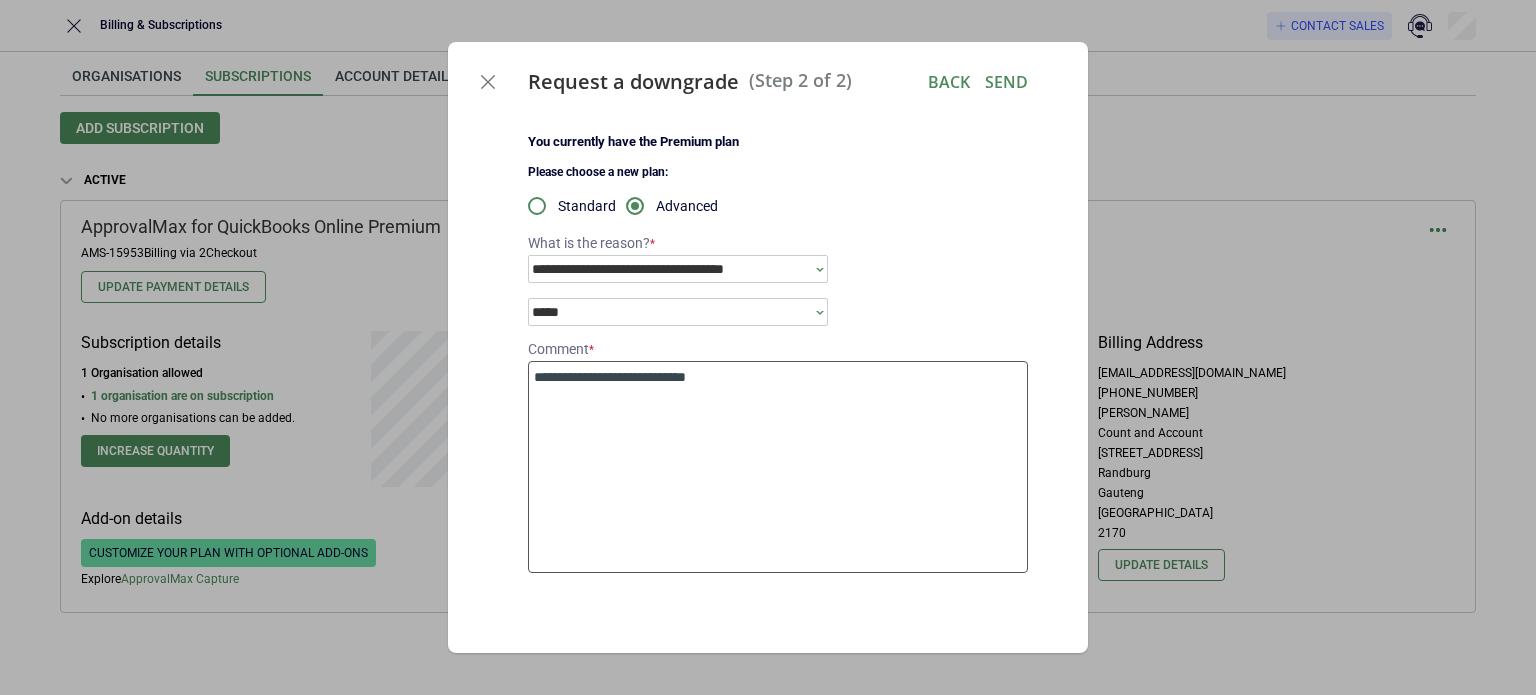 type on "*" 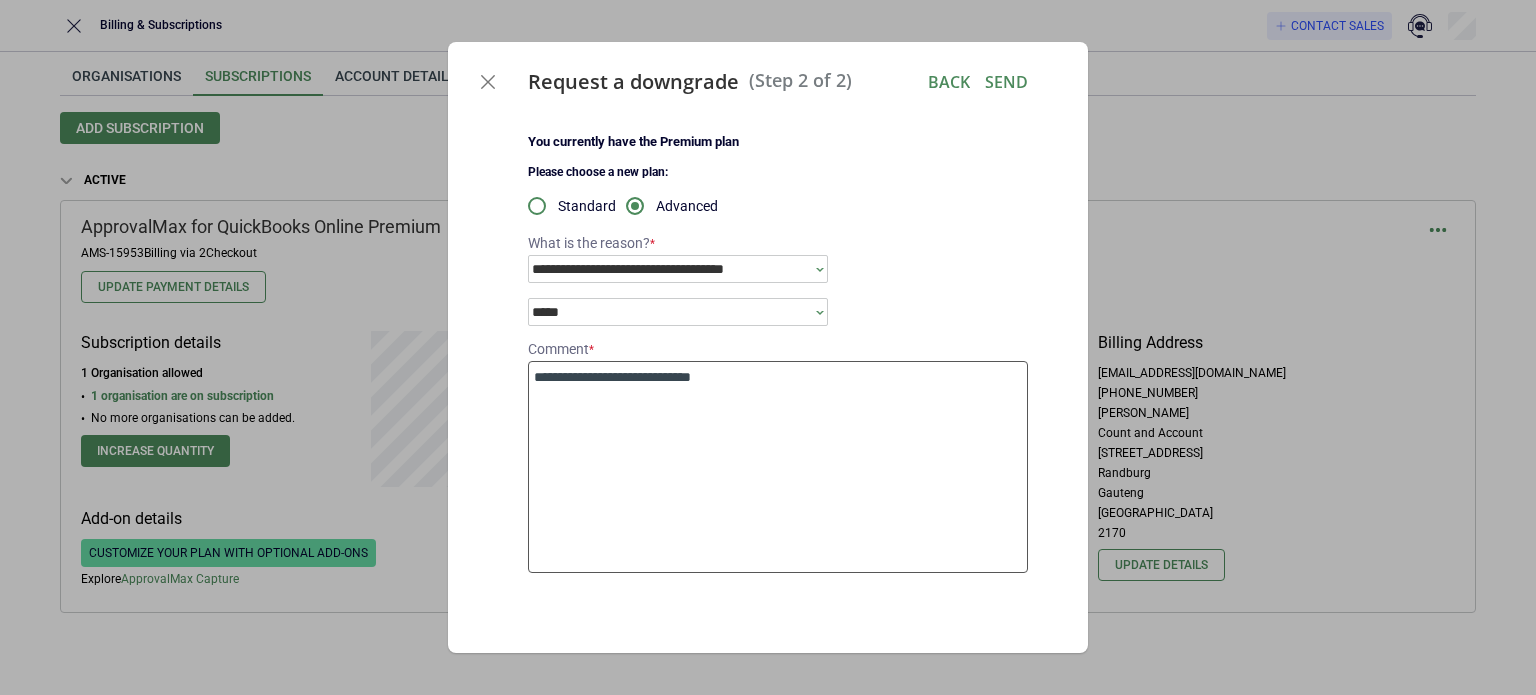 type on "*" 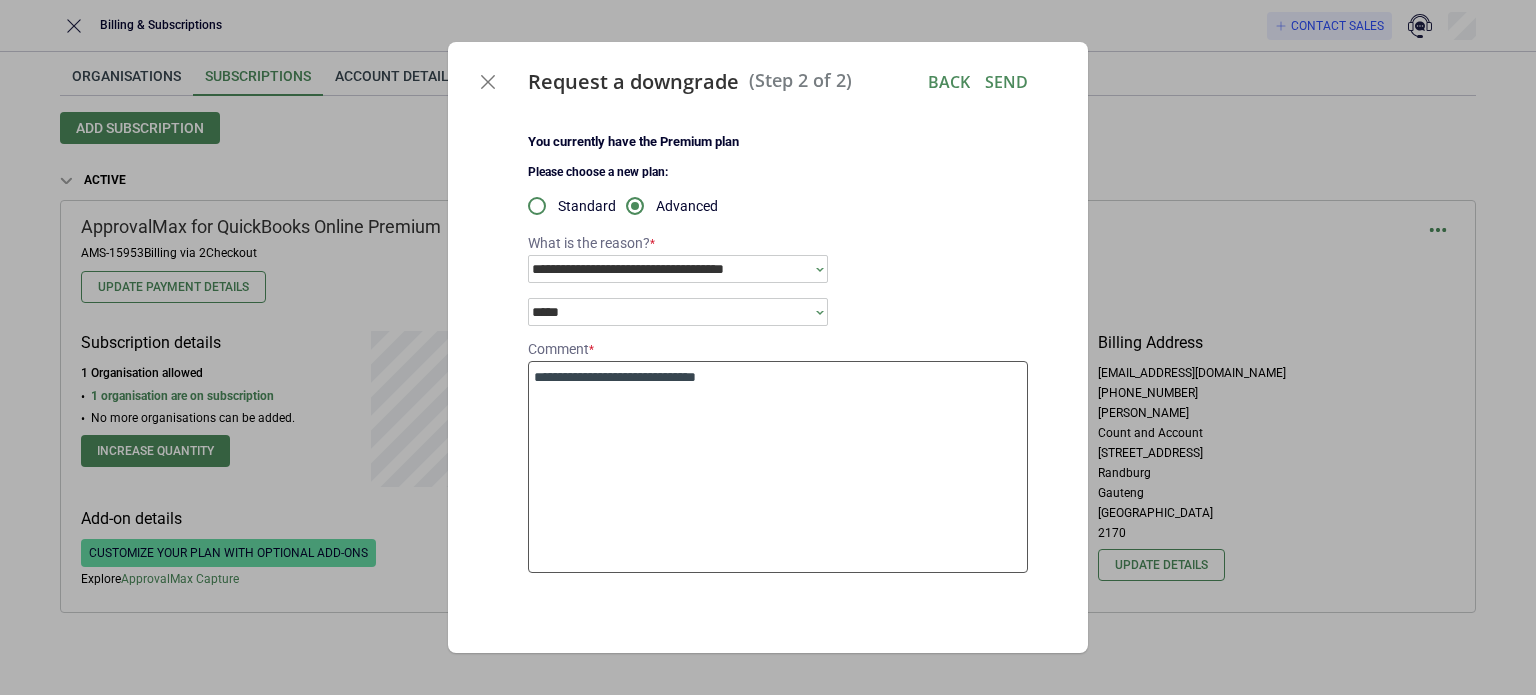 type on "*" 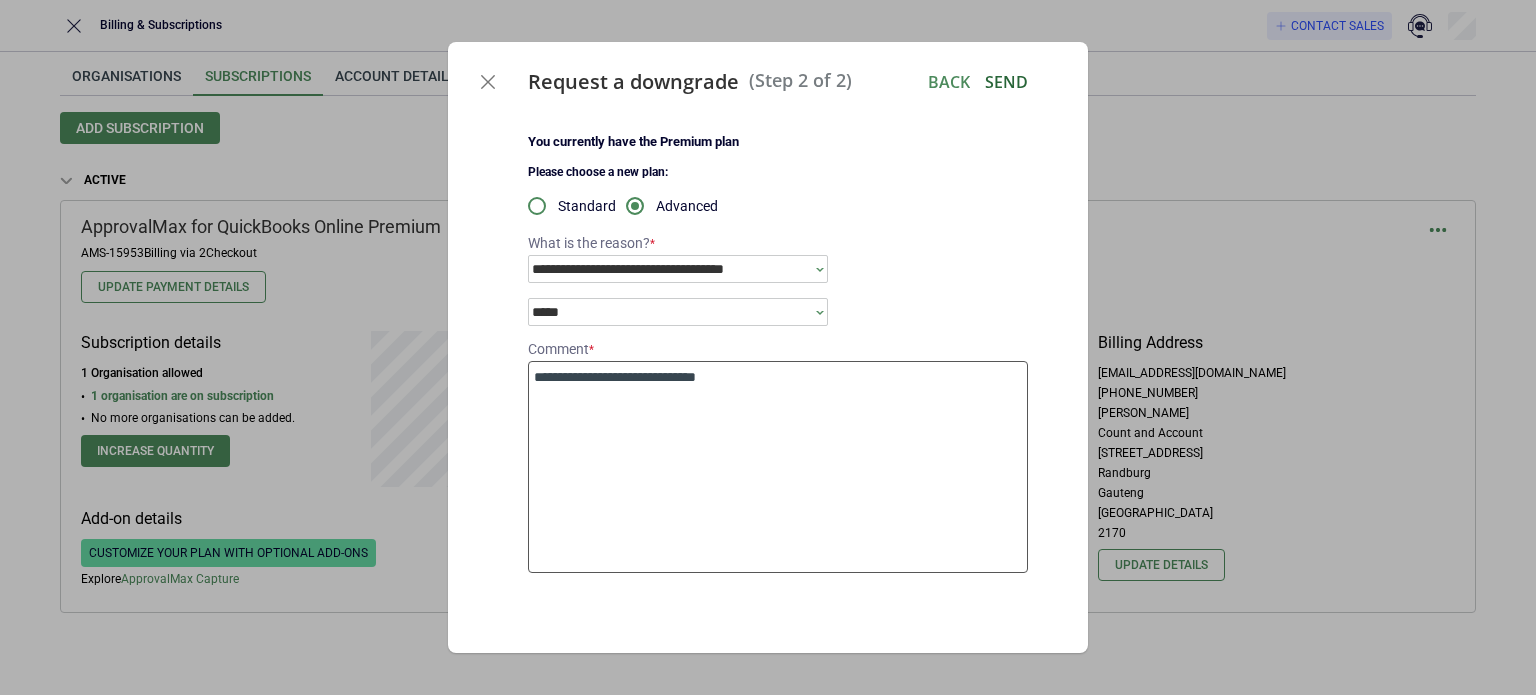 type on "**********" 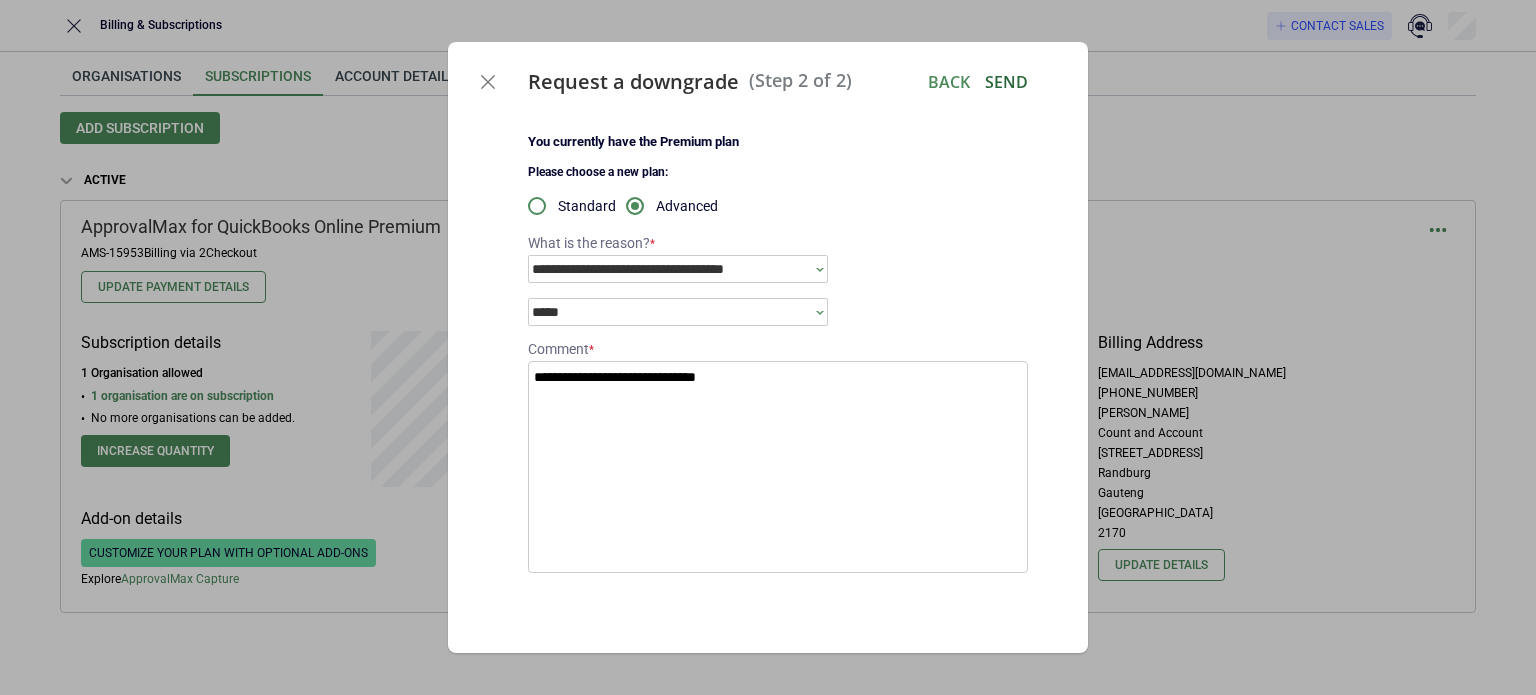 click on "Send" at bounding box center (1006, 82) 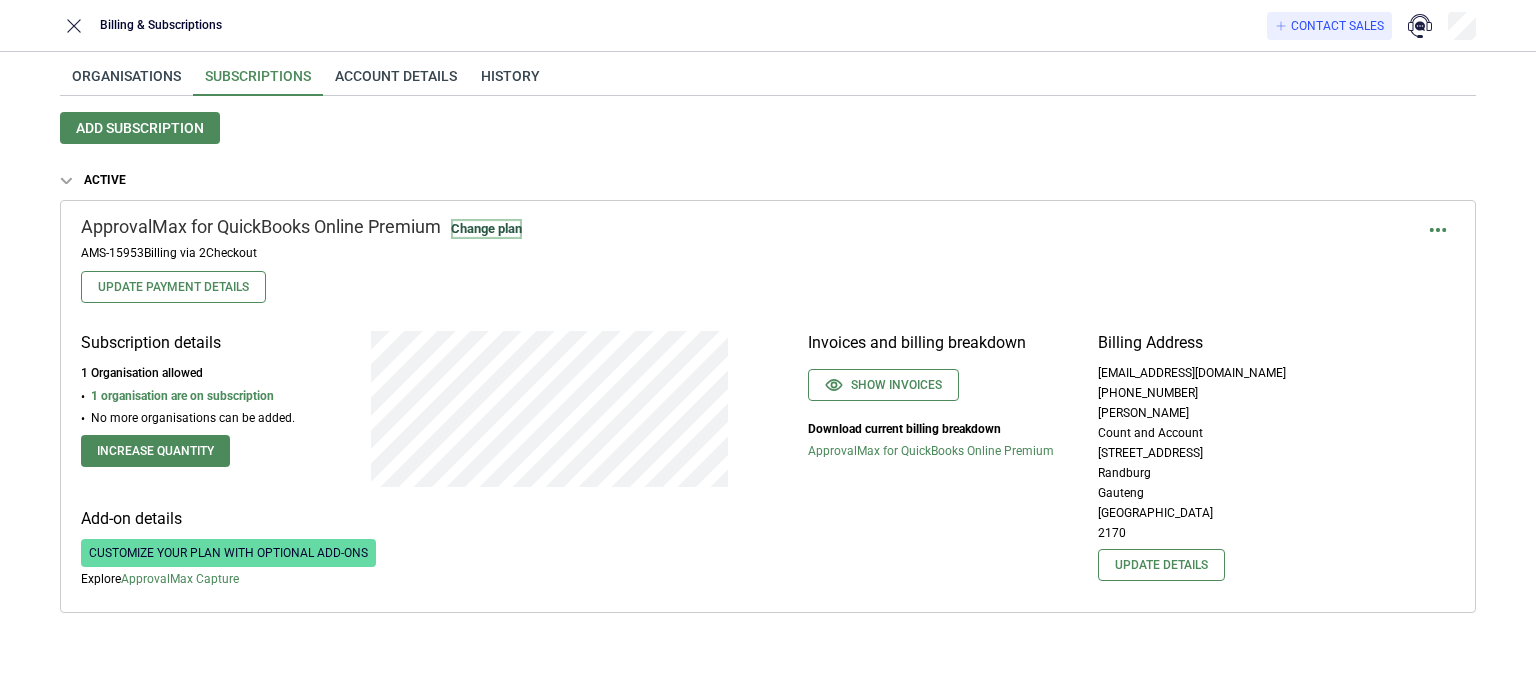 click on "Change plan" at bounding box center (486, 229) 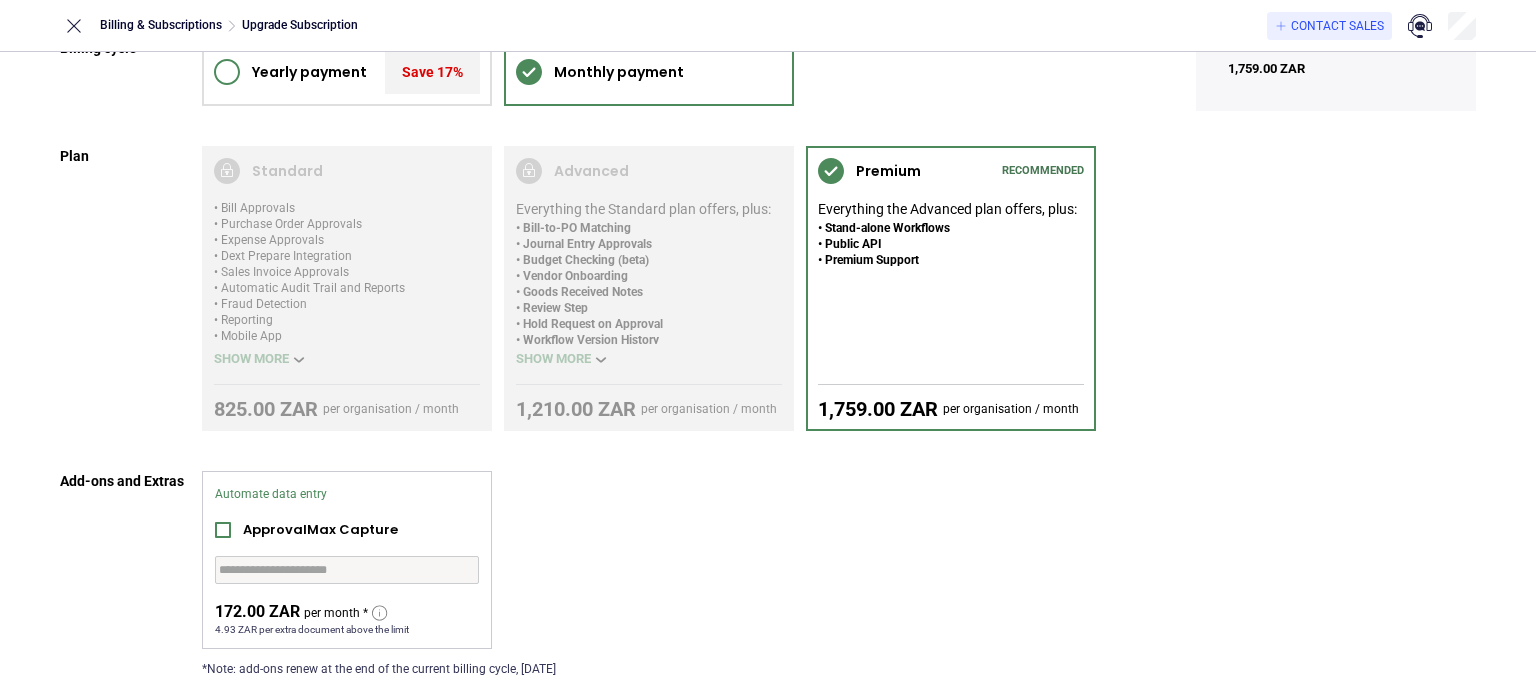 scroll, scrollTop: 288, scrollLeft: 0, axis: vertical 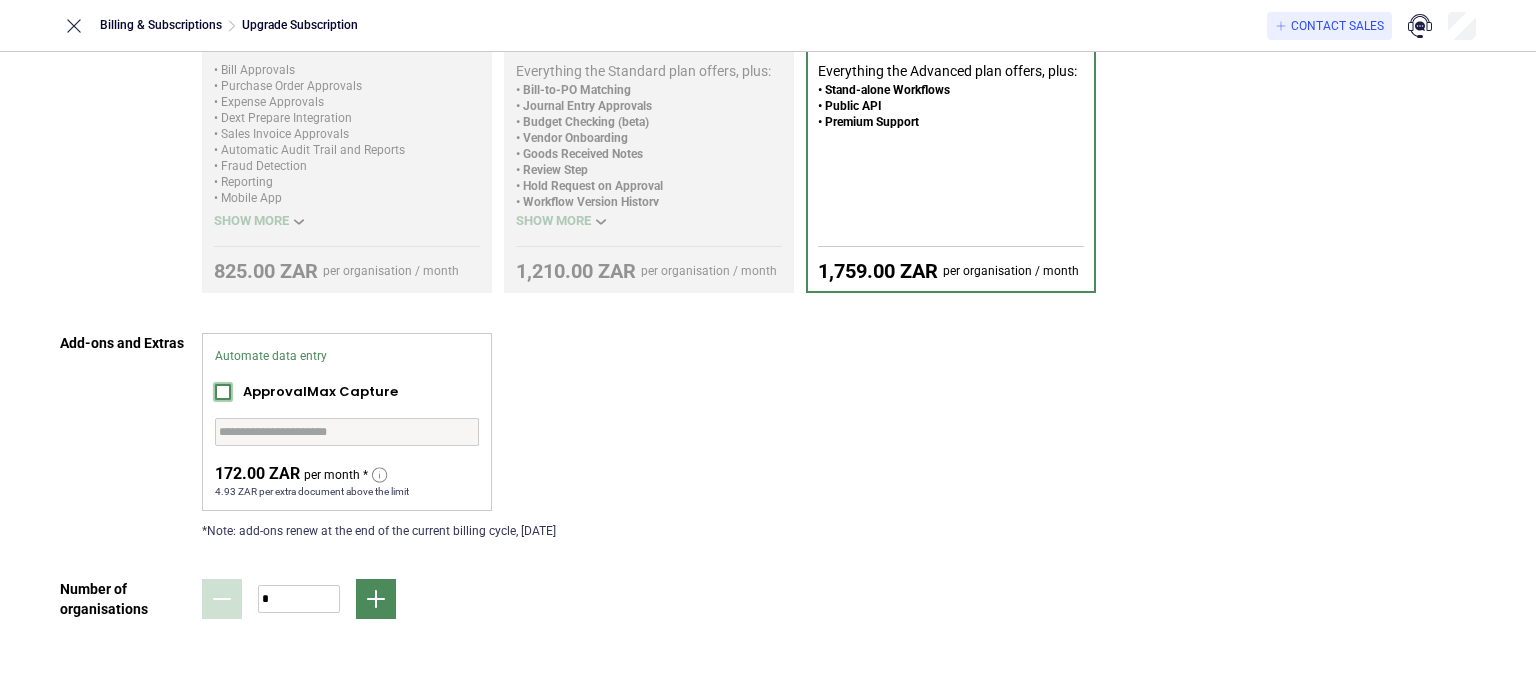 click at bounding box center (223, 392) 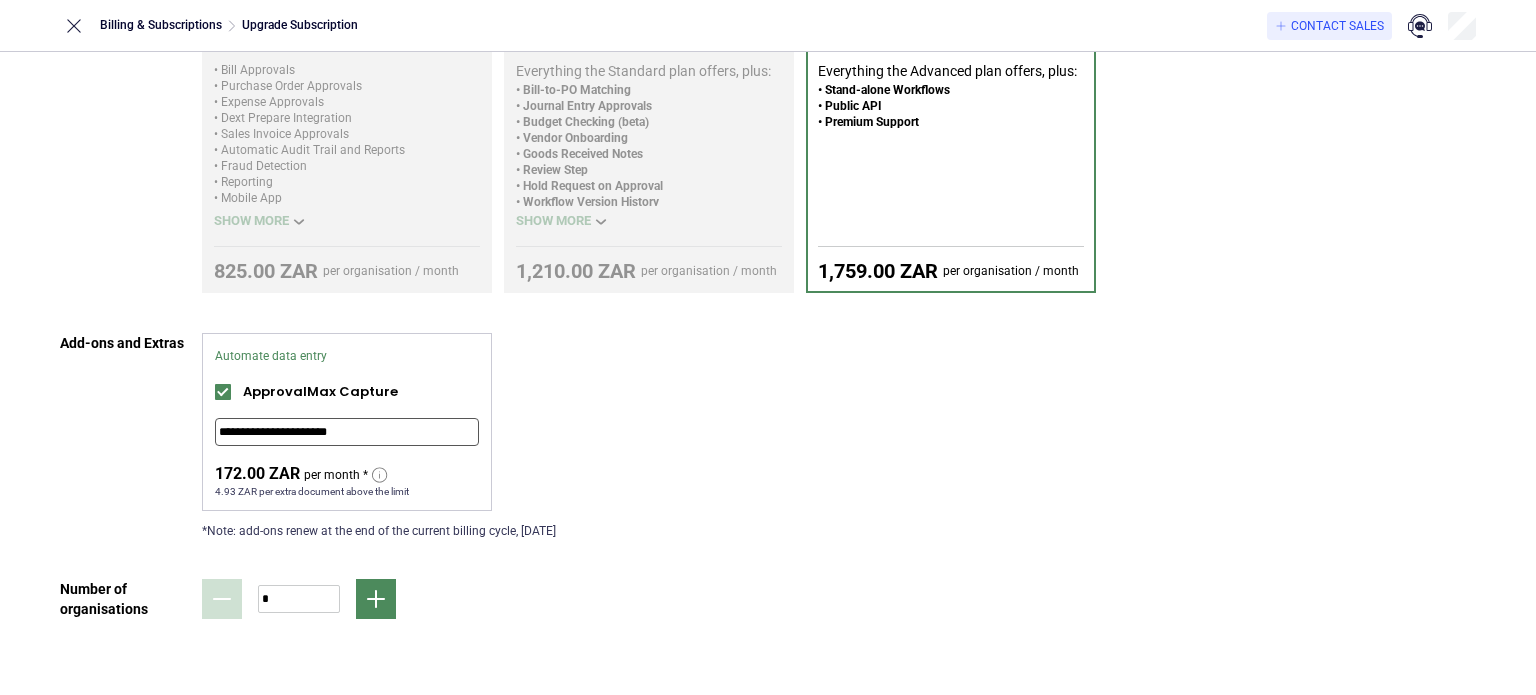 click on "**********" at bounding box center (347, 432) 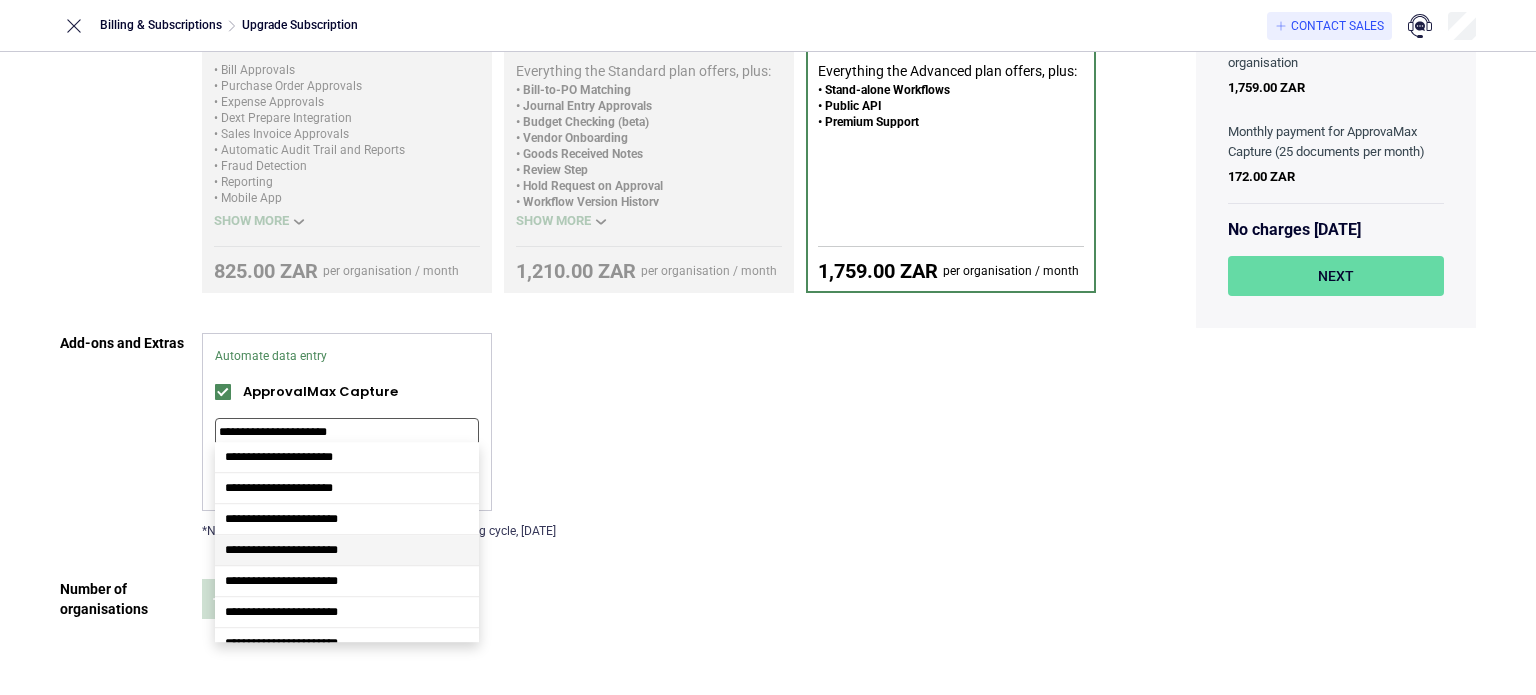 click on "**********" at bounding box center [347, 550] 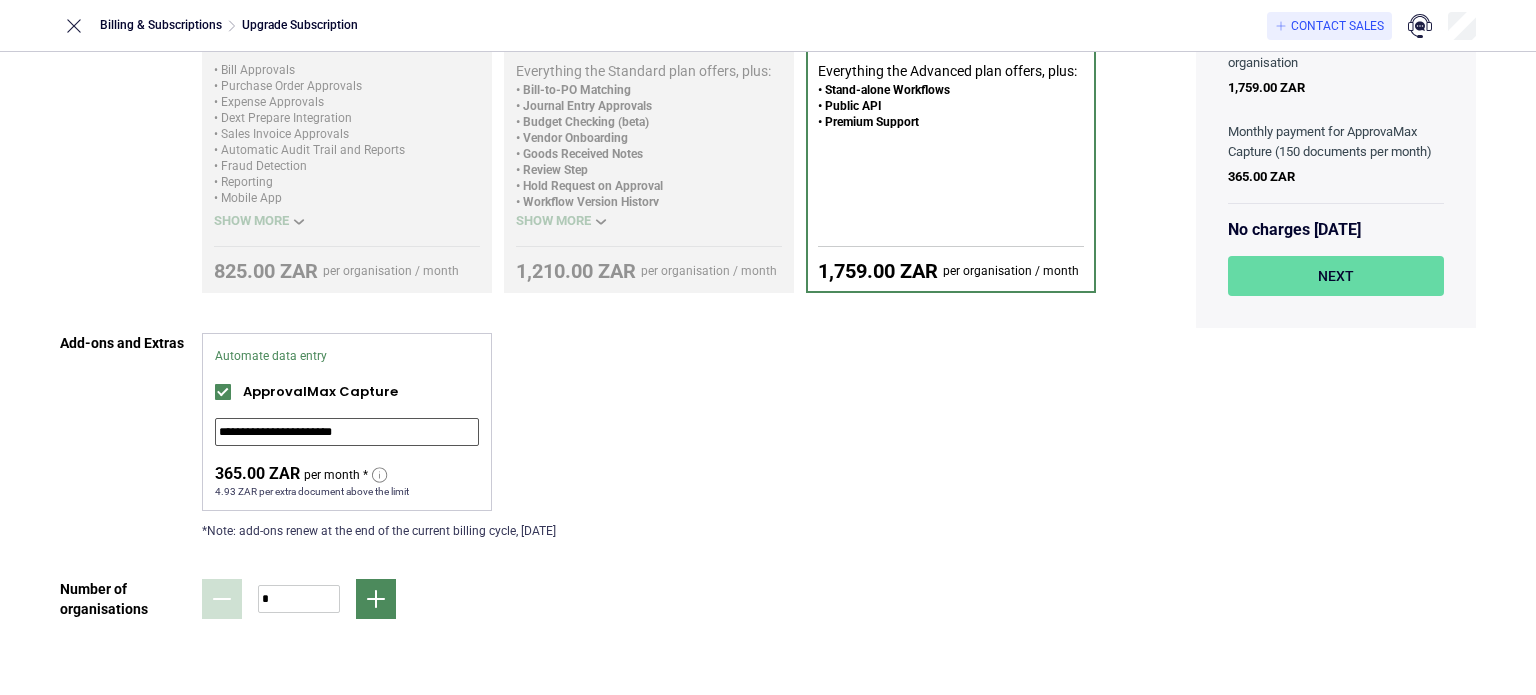 type on "**********" 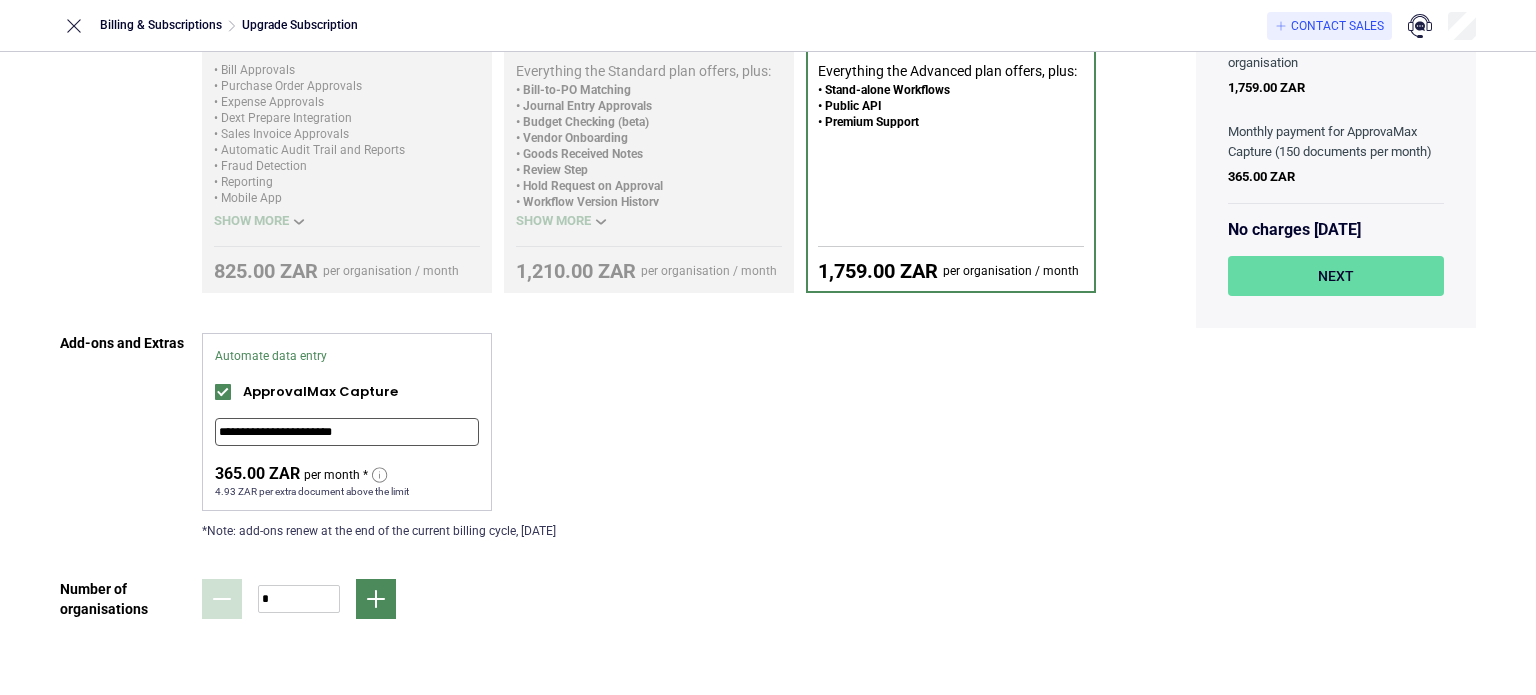 click on "**********" at bounding box center [347, 432] 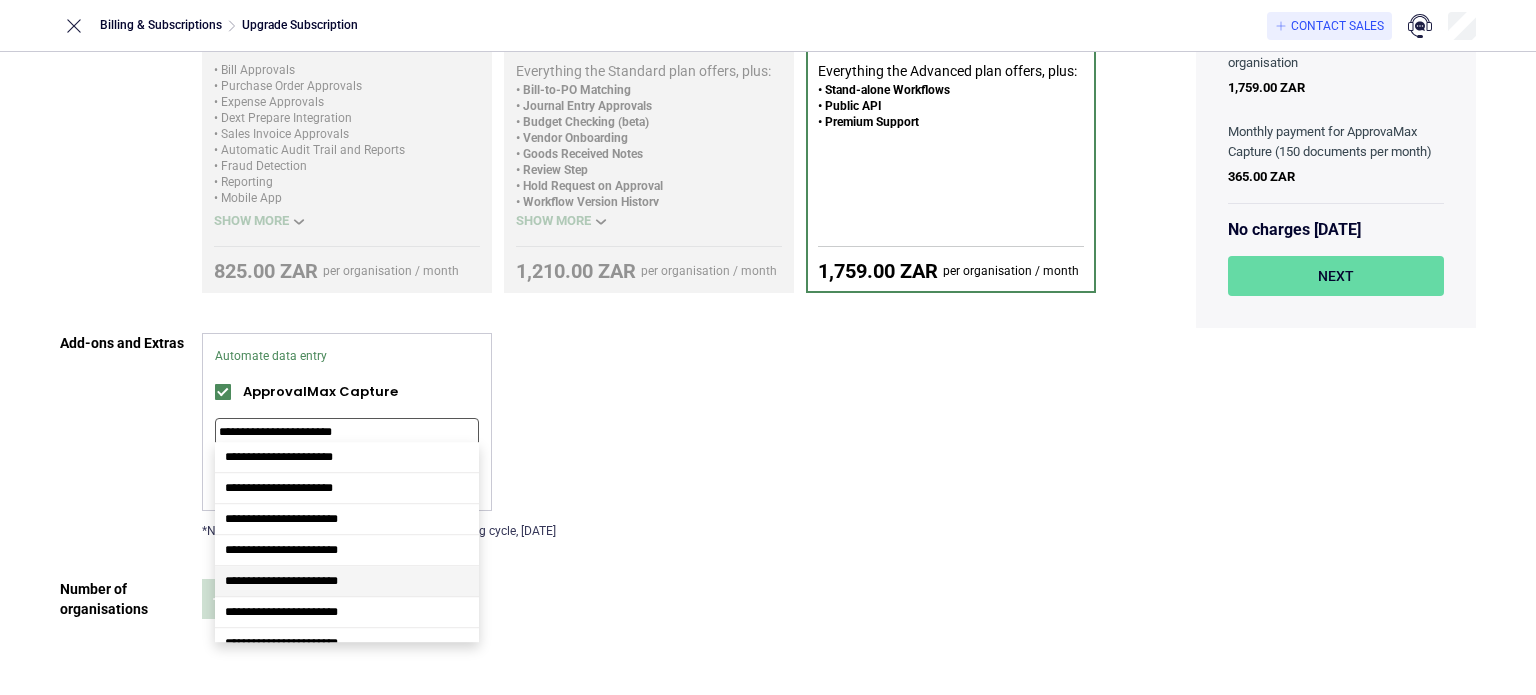 click on "**********" at bounding box center (281, 581) 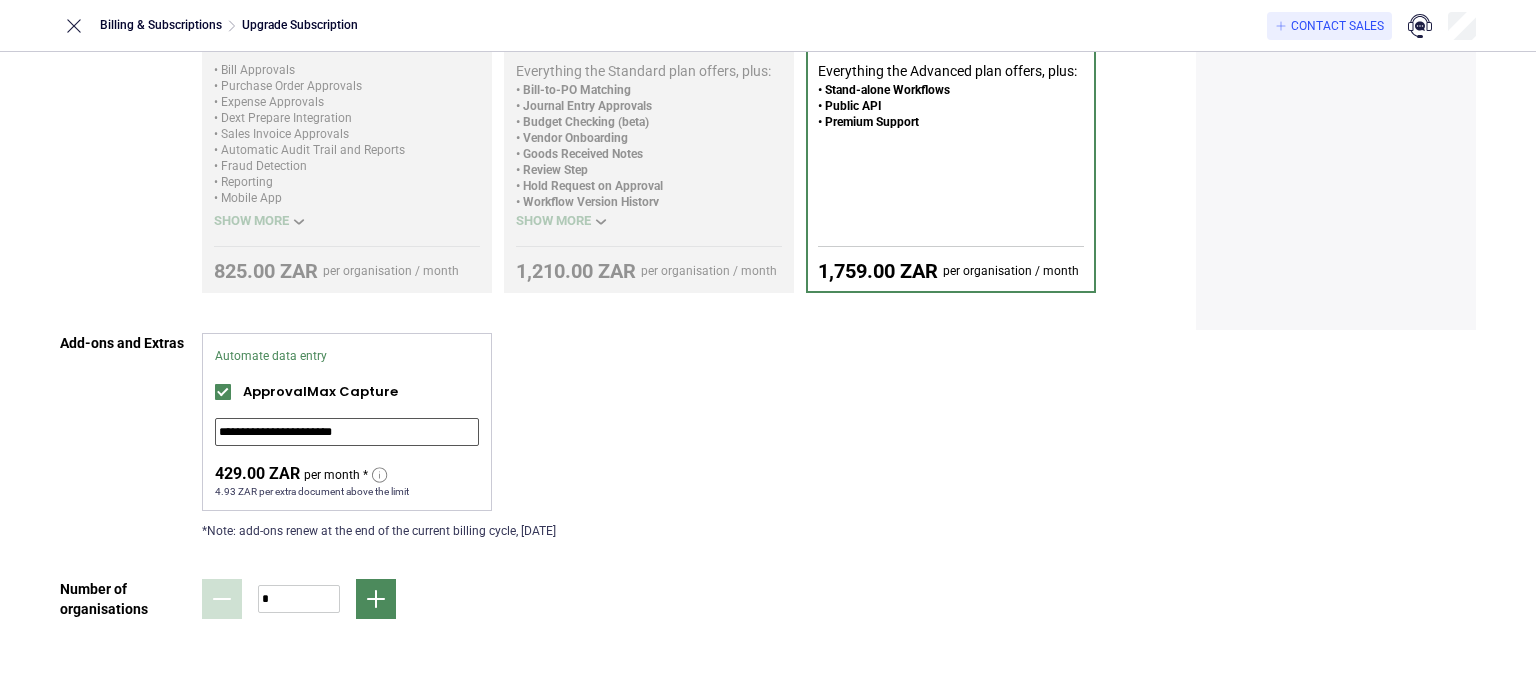 type on "**********" 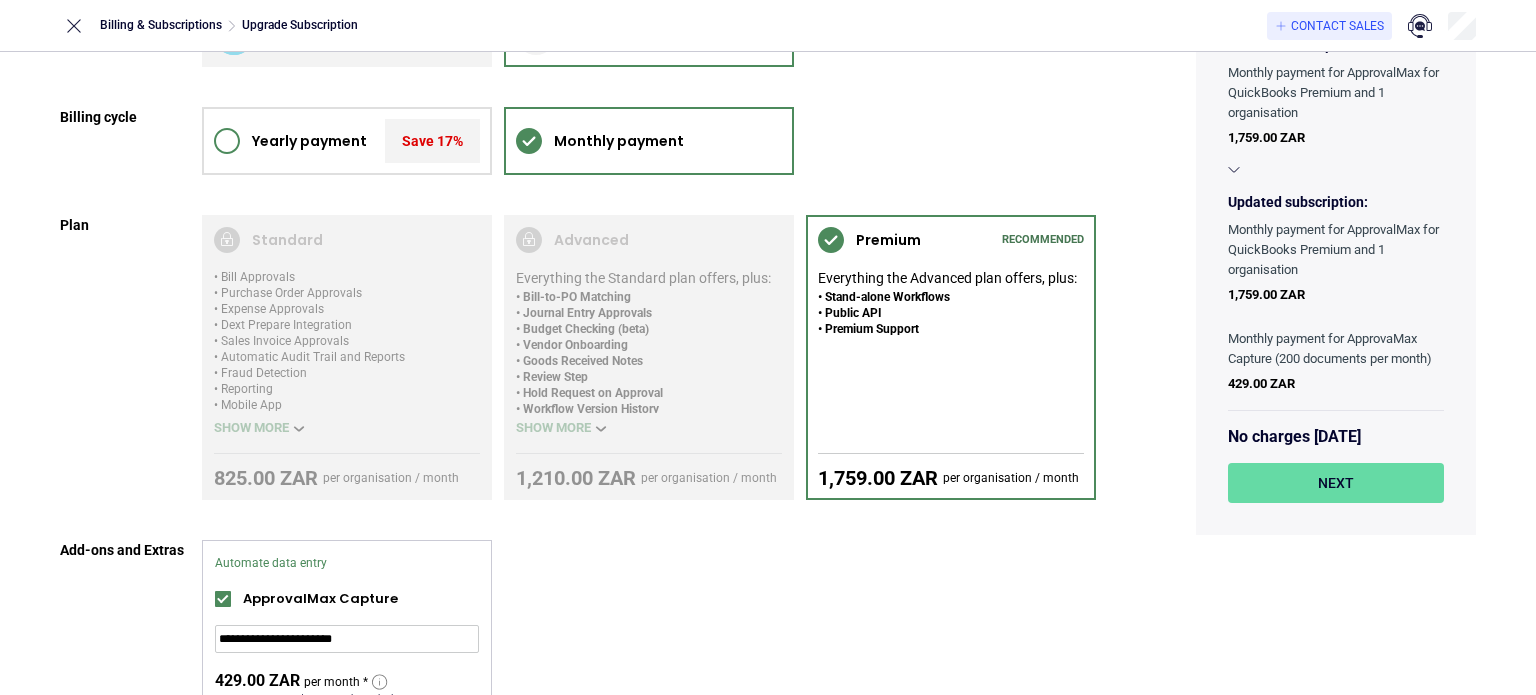 scroll, scrollTop: 200, scrollLeft: 0, axis: vertical 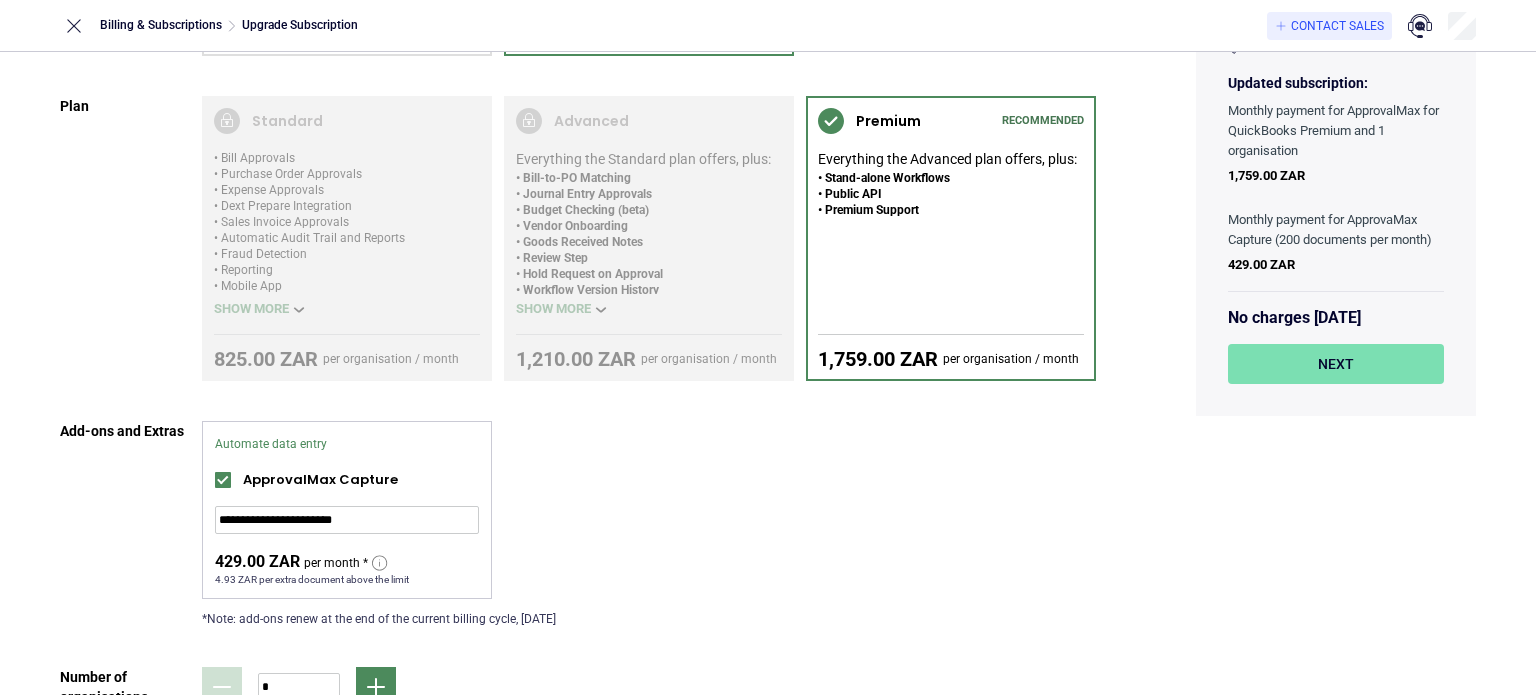 click on "Next" at bounding box center [1336, 364] 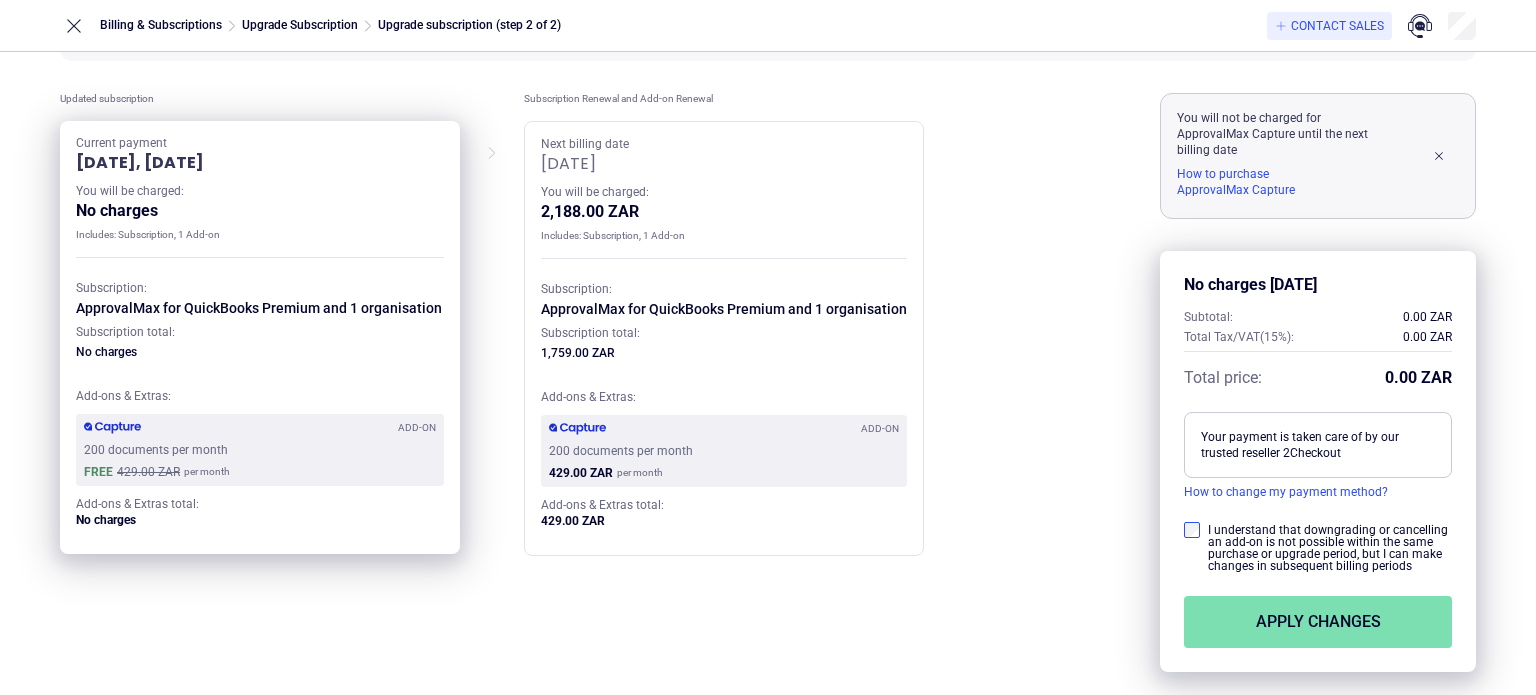 click on "Apply changes" at bounding box center [1318, 622] 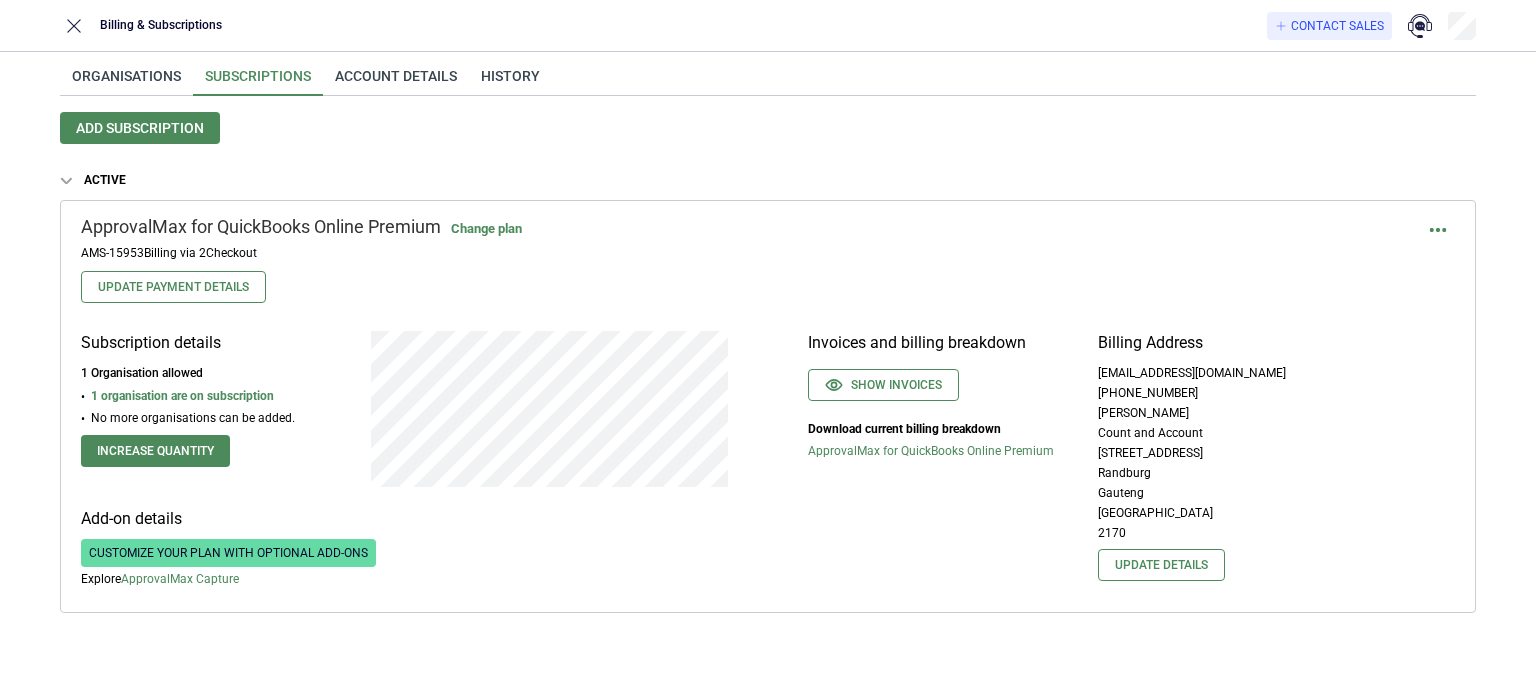 scroll, scrollTop: 0, scrollLeft: 0, axis: both 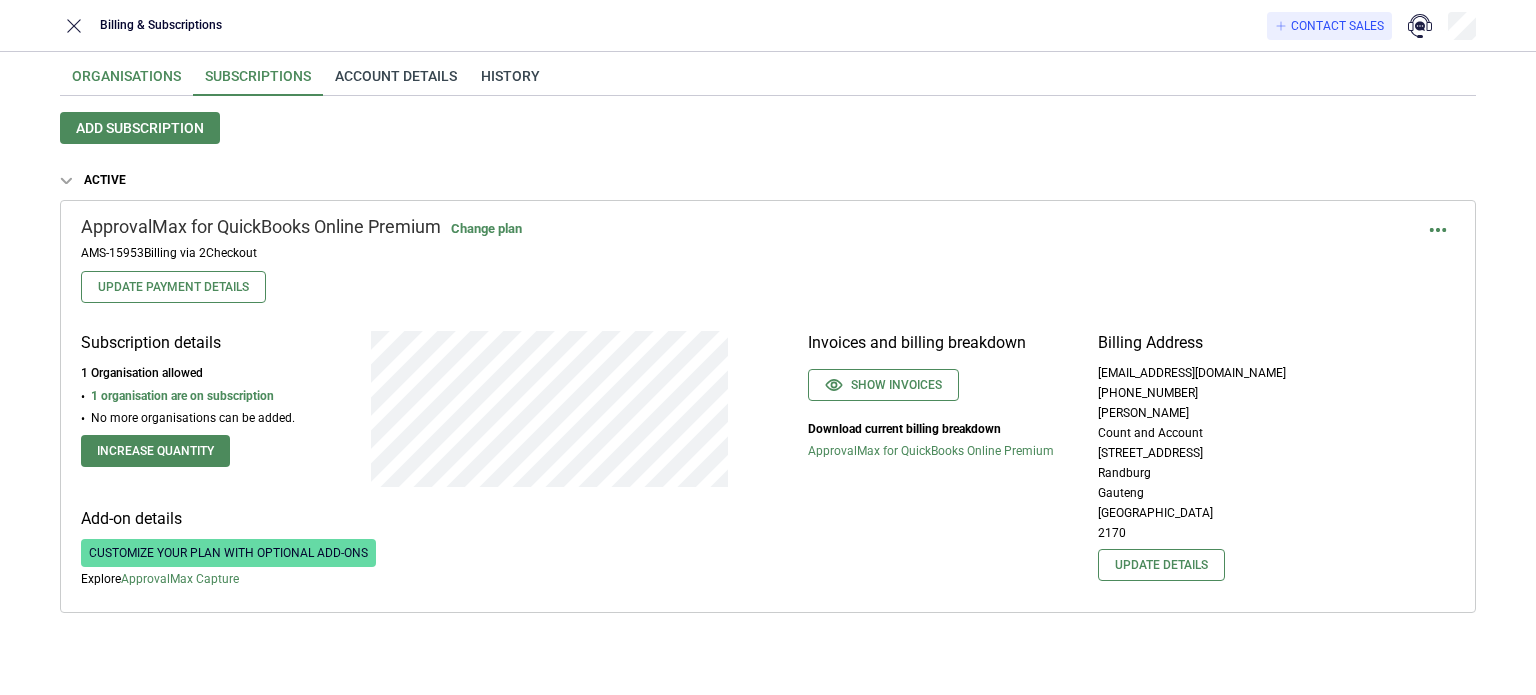 click on "Organisations" at bounding box center (126, 82) 